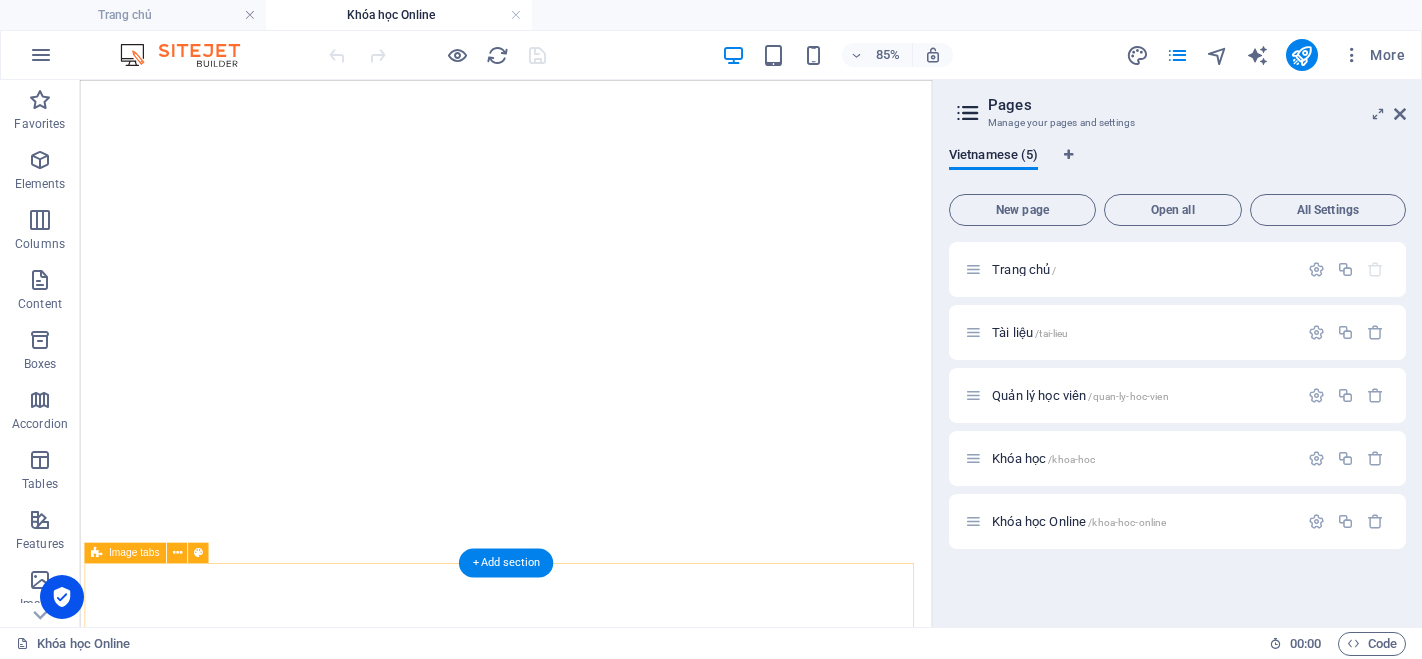 scroll, scrollTop: 0, scrollLeft: 0, axis: both 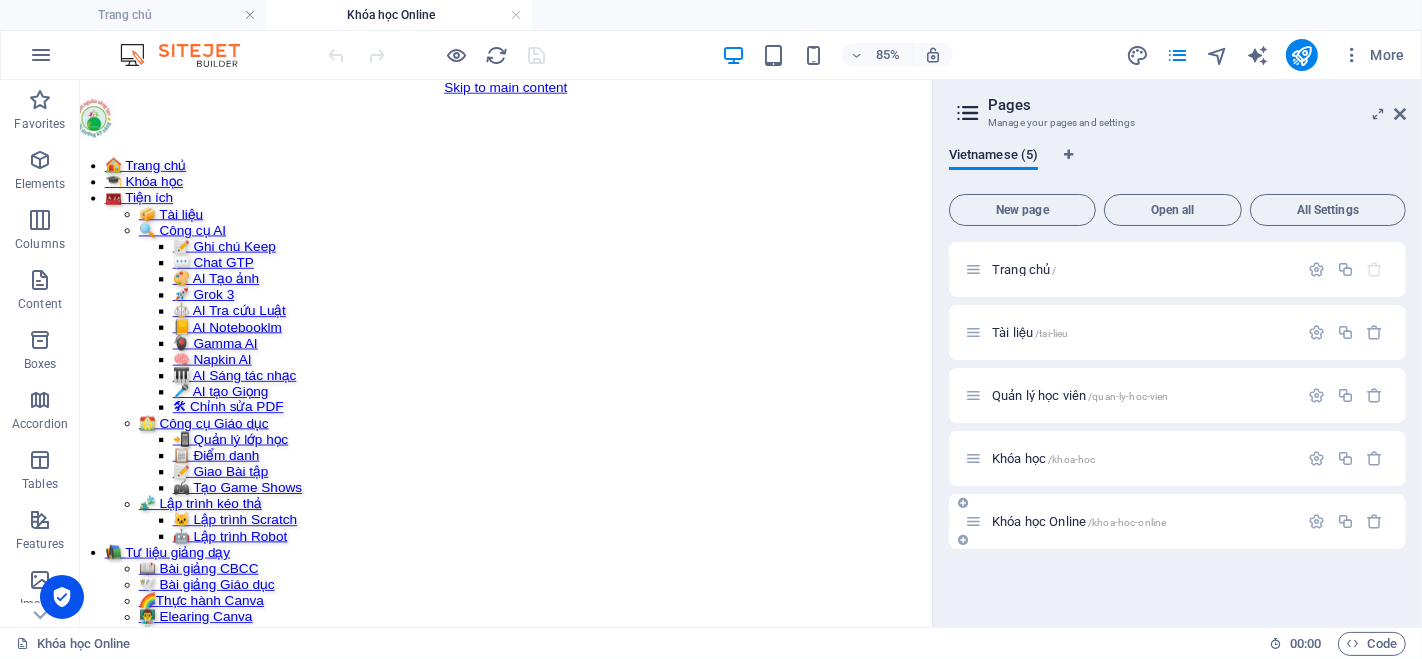 click on "Khóa học Online /khoa-hoc-online" at bounding box center [1079, 521] 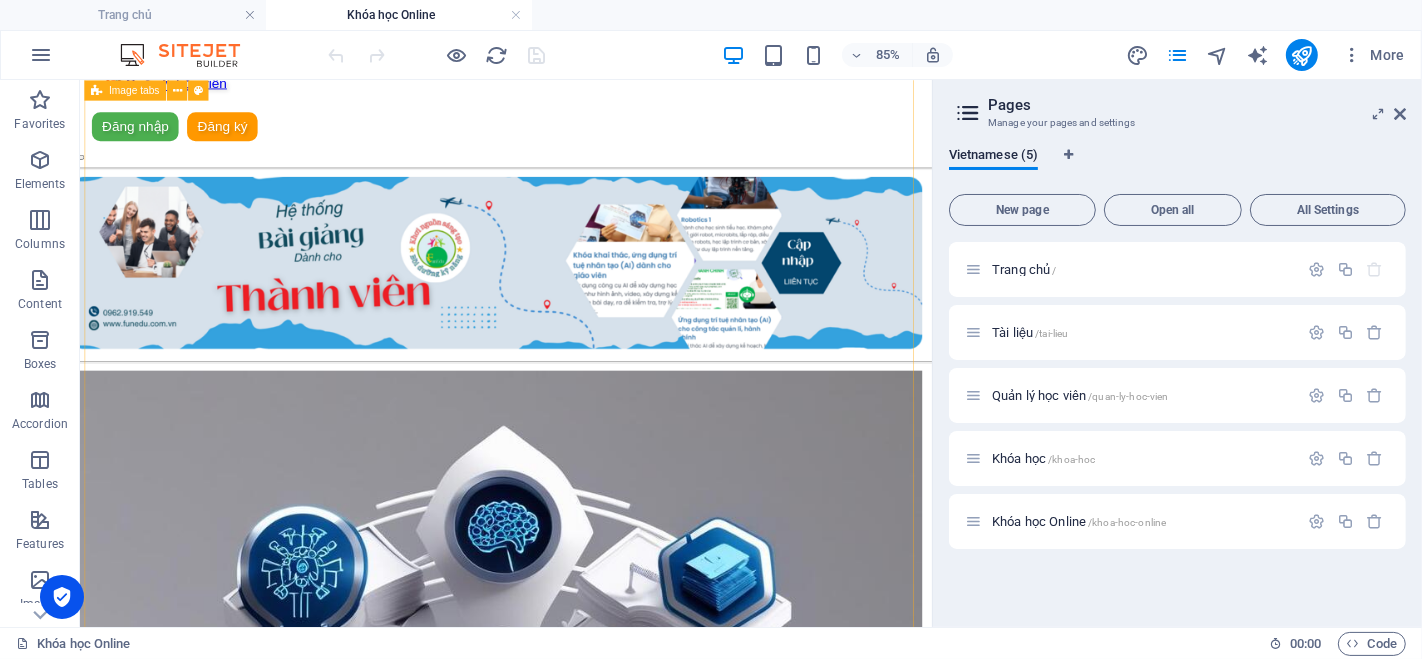 scroll, scrollTop: 444, scrollLeft: 0, axis: vertical 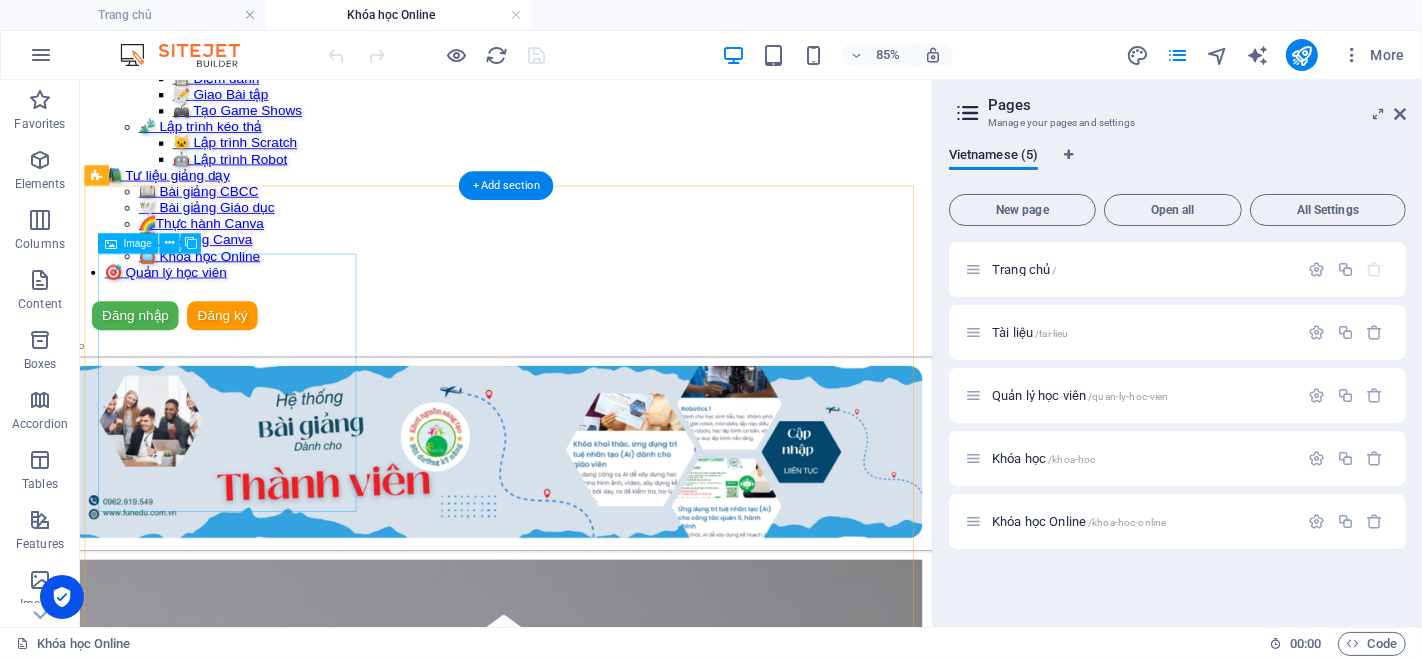 click on "Khóa học AI dành cho Cán bộ công chức và Giáo viên" at bounding box center (580, 1166) 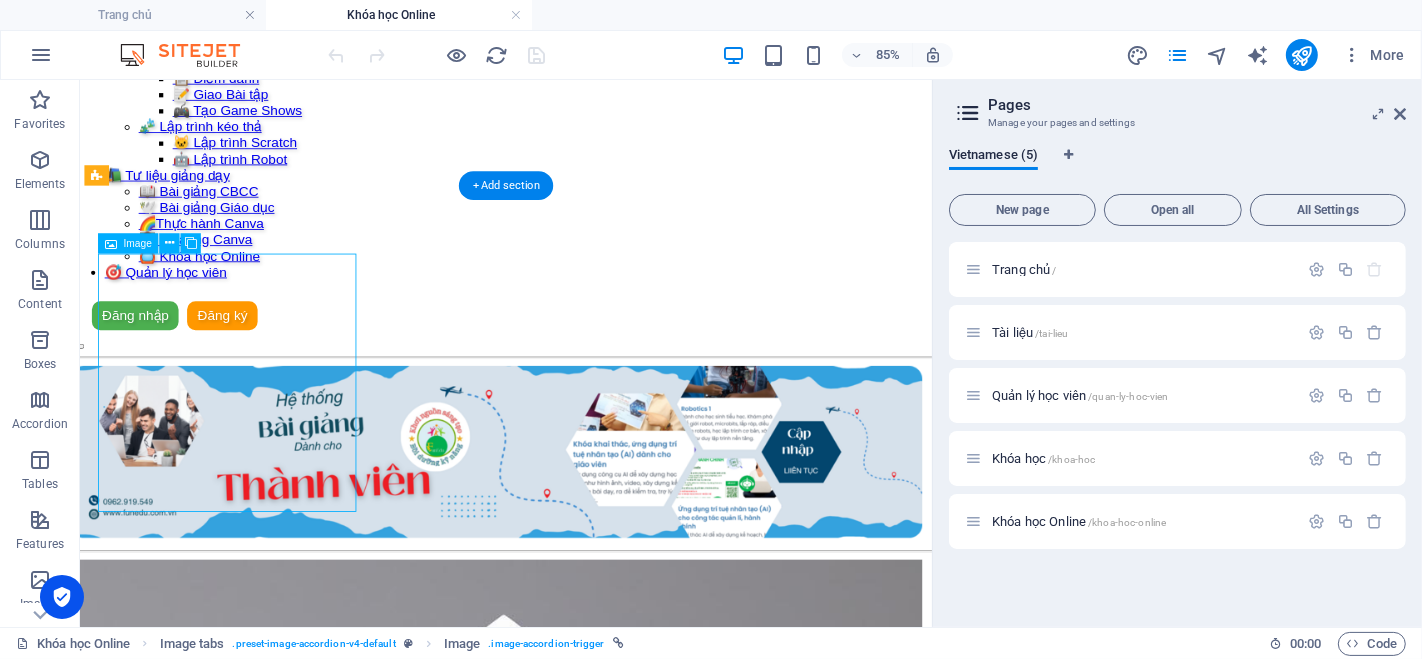 scroll, scrollTop: 555, scrollLeft: 0, axis: vertical 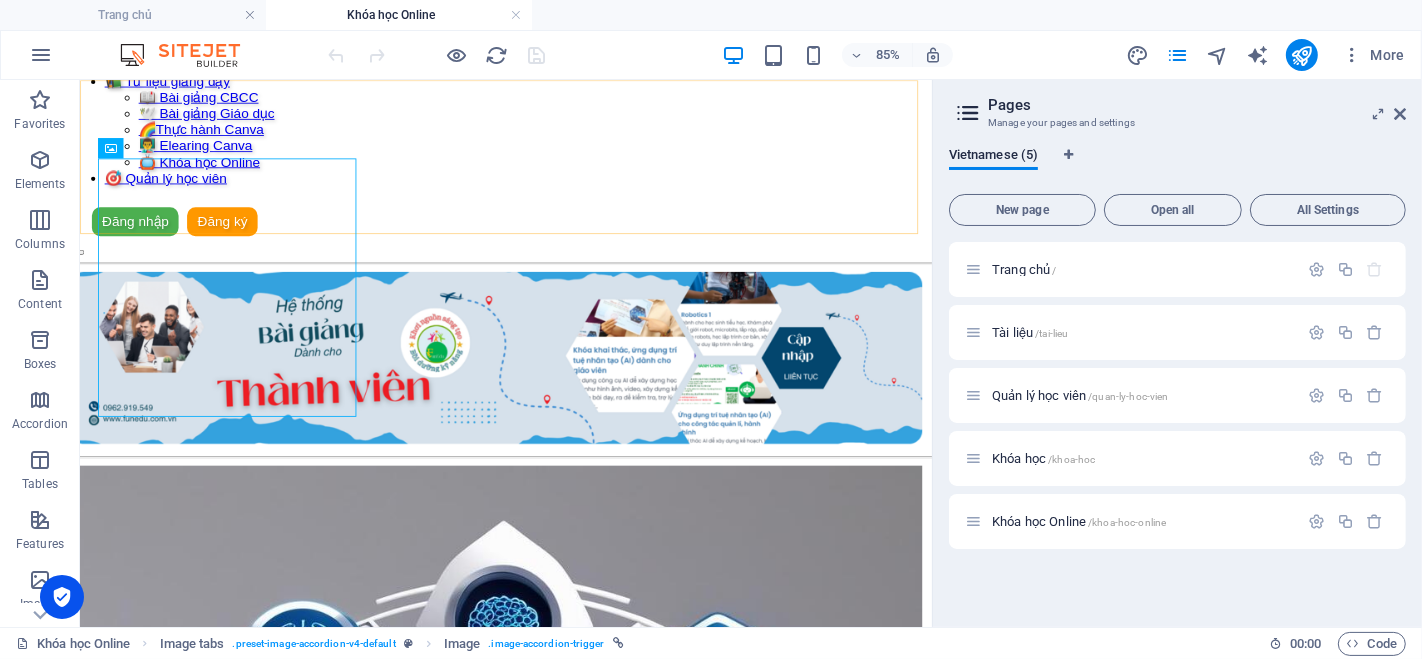 click on "🏠 Trang chủ 🎓 Khóa học 🧰 Tiện ích 📦 Tài liệu 🔍 Công cụ AI 📝 Ghi chú Keep 💬 Chat GTP 🎨 AI Tạo ảnh 🚀 Grok 3 ⚖️ AI Tra cứu Luật 📒 AI Notebooklm 🖲️ Gamma AI 🧠 Napkin AI 🎹 AI Sáng tác nhạc 🎤 AI tạo Giọng 🛠 Chỉnh sửa PDF 🏫 Công cụ Giáo dục 📲 Quản lý lớp học 📋 Điểm danh 📝 Giao Bài tập 🎮 Tạo Game Shows 🧩 Lập trình kéo thả 🐱 Lập trình Scratch 🤖 Lập trình Robot 📚 Tư liệu giảng ​dạy​ 📖 Bài giảng CBCC 🕊️ Bài giảng Giáo dục 🌈Thực hành Canva 👨‍🏫 Elearing Canva 📺 Khóa học Online 🎯 Quản lý học viên
Đăng nhập
Đăng ký
Thoát
Email  *
Mật khẩu  *
Đăng nhập
Chưa có tài khoản?  Đăng ký" at bounding box center [580, -86] 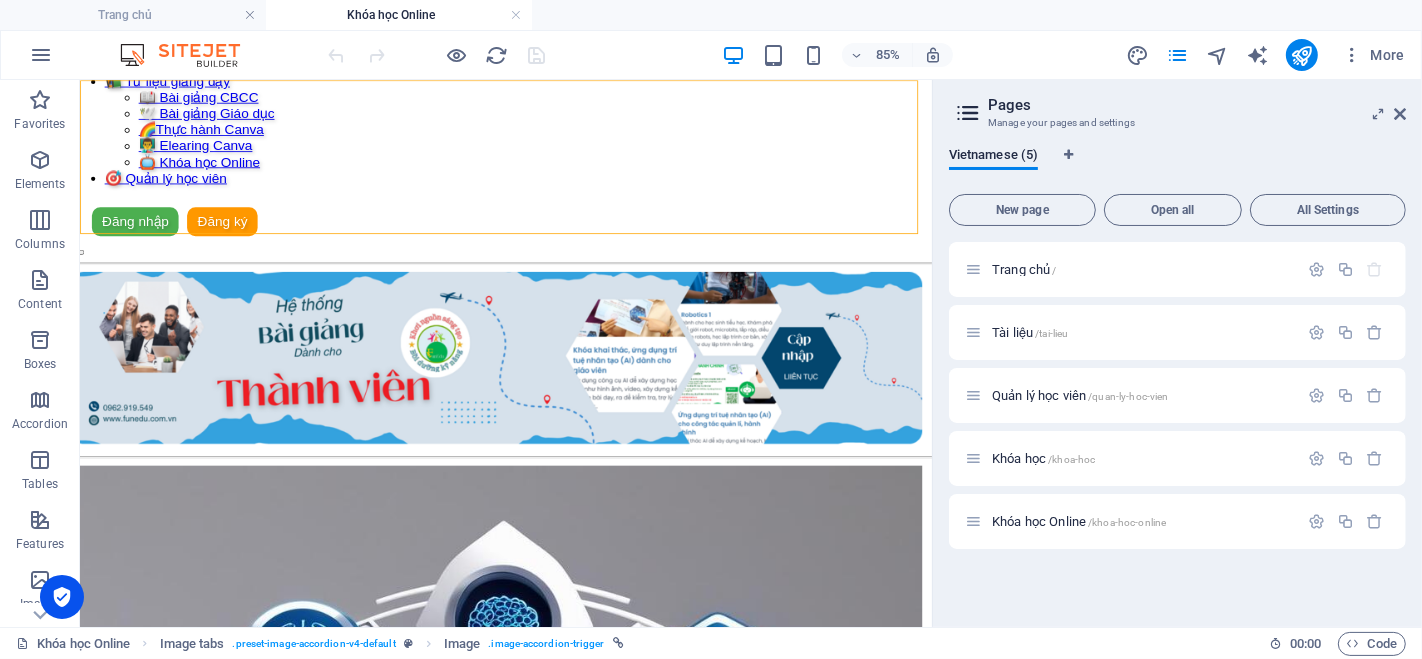 click on "🏠 Trang chủ 🎓 Khóa học 🧰 Tiện ích 📦 Tài liệu 🔍 Công cụ AI 📝 Ghi chú Keep 💬 Chat GTP 🎨 AI Tạo ảnh 🚀 Grok 3 ⚖️ AI Tra cứu Luật 📒 AI Notebooklm 🖲️ Gamma AI 🧠 Napkin AI 🎹 AI Sáng tác nhạc 🎤 AI tạo Giọng 🛠 Chỉnh sửa PDF 🏫 Công cụ Giáo dục 📲 Quản lý lớp học 📋 Điểm danh 📝 Giao Bài tập 🎮 Tạo Game Shows 🧩 Lập trình kéo thả 🐱 Lập trình Scratch 🤖 Lập trình Robot 📚 Tư liệu giảng ​dạy​ 📖 Bài giảng CBCC 🕊️ Bài giảng Giáo dục 🌈Thực hành Canva 👨‍🏫 Elearing Canva 📺 Khóa học Online 🎯 Quản lý học viên
Đăng nhập
Đăng ký
Thoát
Email  *
Mật khẩu  *
Đăng nhập
Chưa có tài khoản?  Đăng ký" at bounding box center (580, -86) 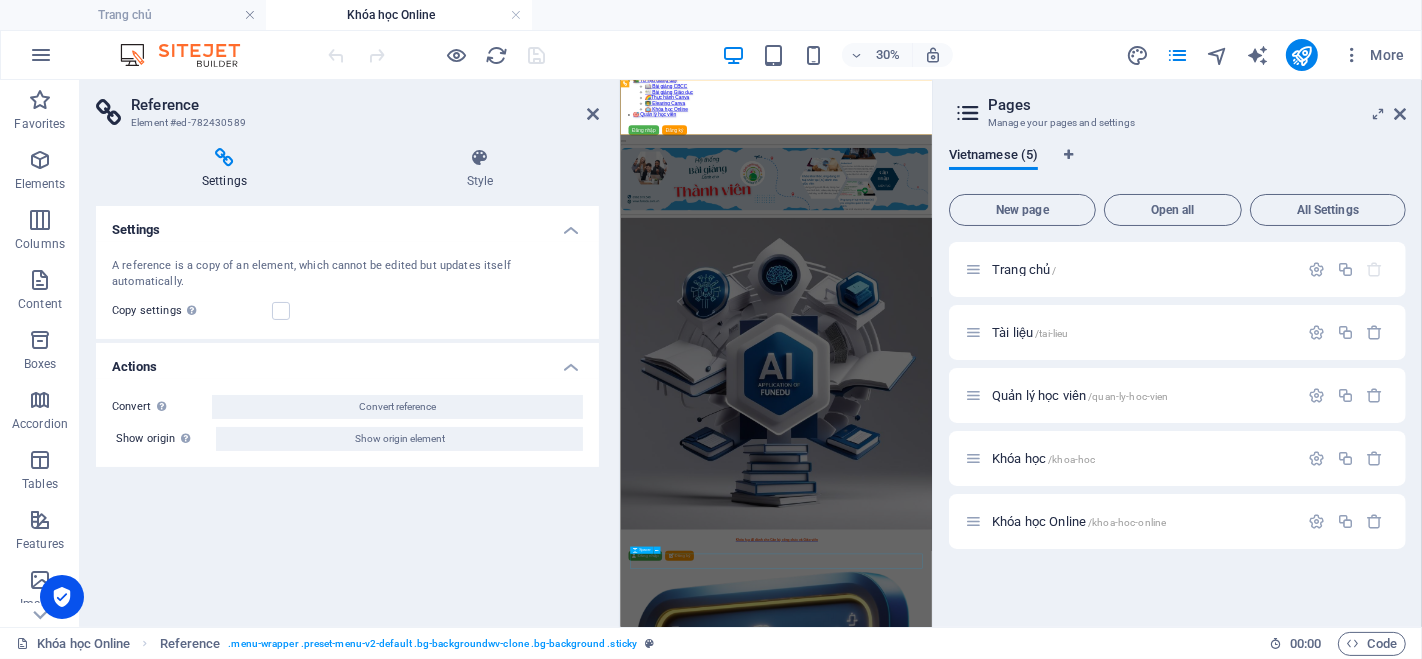 scroll, scrollTop: 0, scrollLeft: 0, axis: both 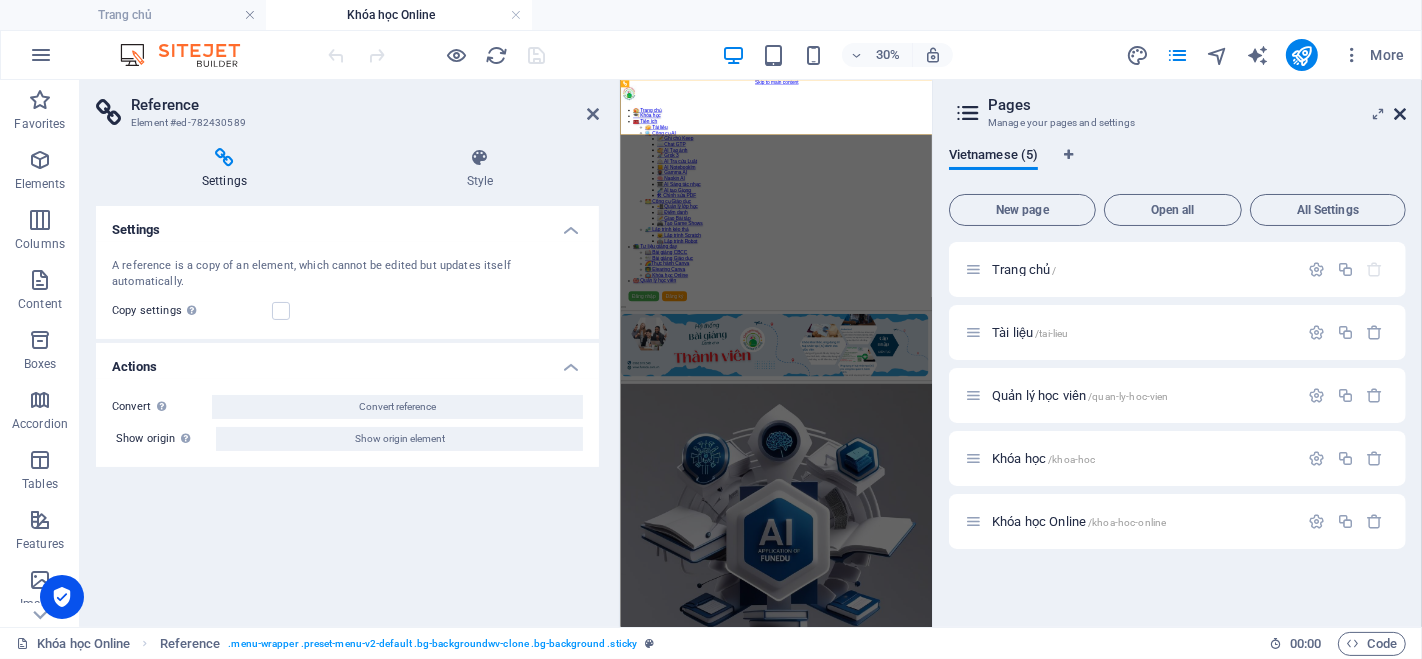 click at bounding box center (1400, 114) 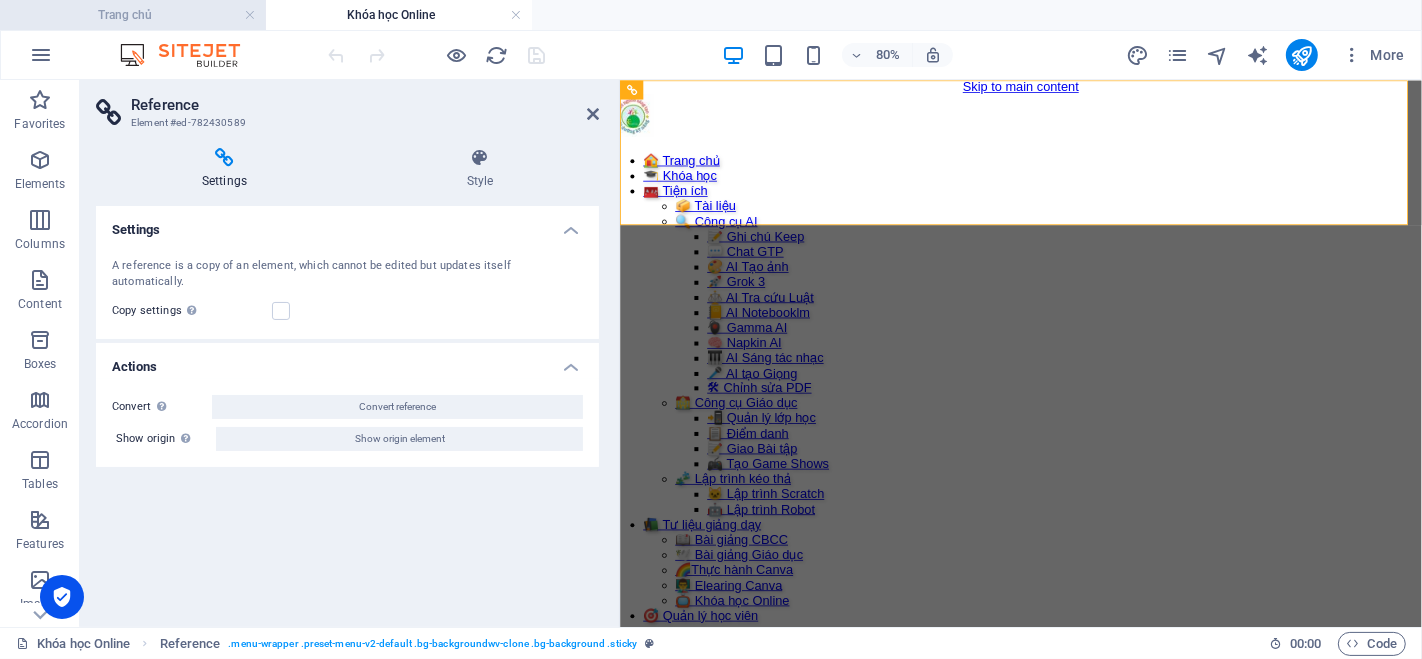 click on "Trang chủ" at bounding box center (133, 15) 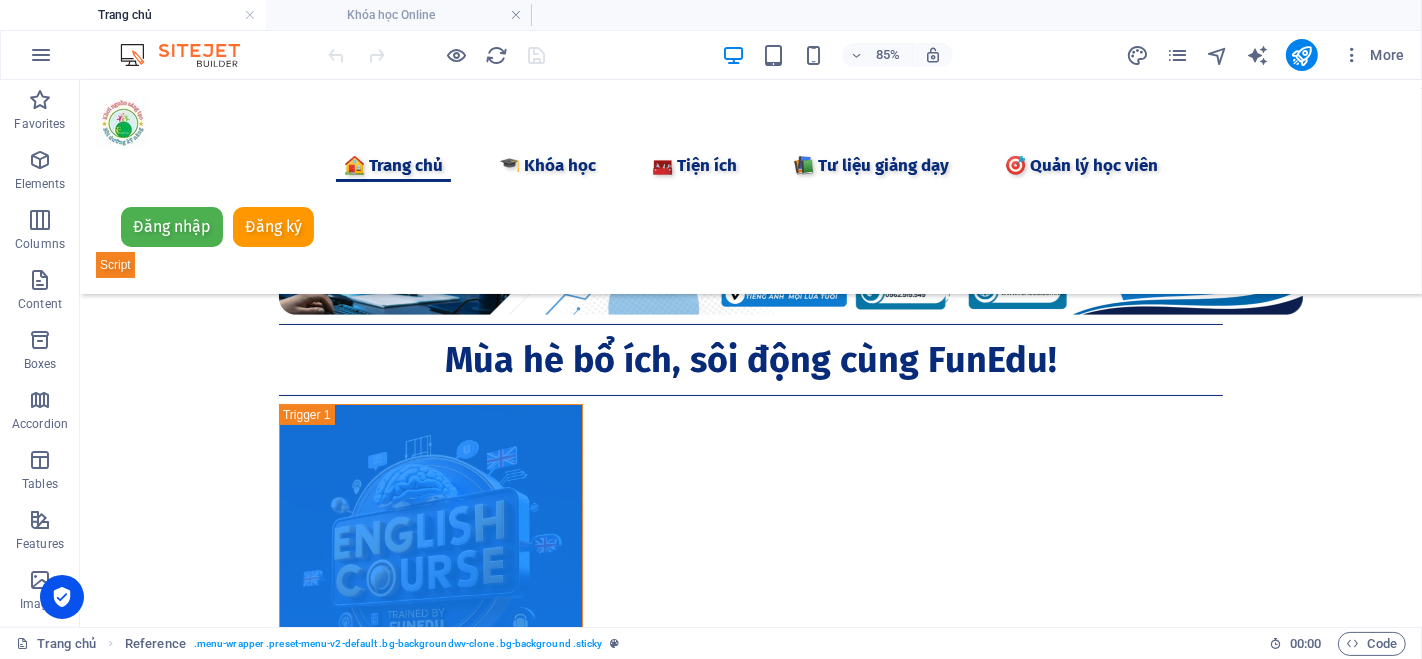 scroll, scrollTop: 111, scrollLeft: 0, axis: vertical 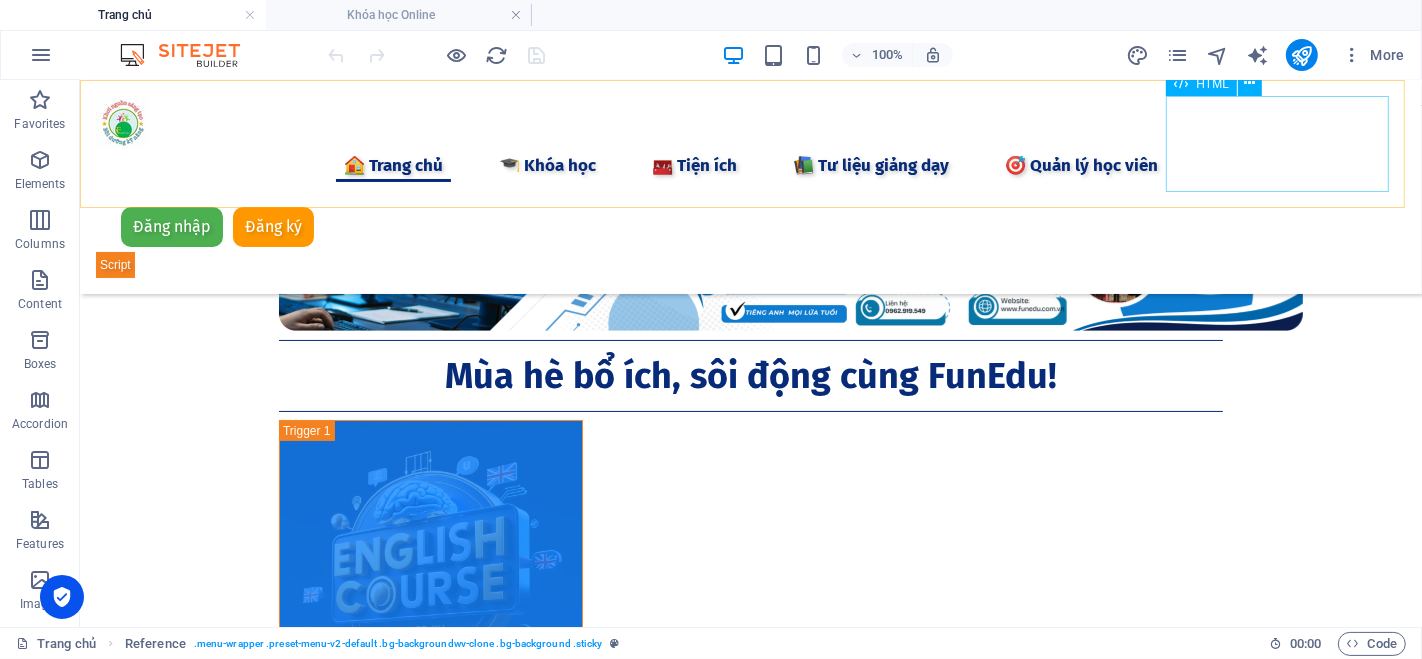 click on "Đăng nhập
Đăng ký
[GEOGRAPHIC_DATA]
Email  *
Mật khẩu  *
Đăng nhập
Chưa có tài khoản?  Đăng ký
Họ và tên  *
Email  *
Số điện thoại  *
Mật khẩu  *
Xác nhận mật khẩu  *
Đăng ký
Đã có tài khoản?  Đăng nhập" at bounding box center [750, 239] 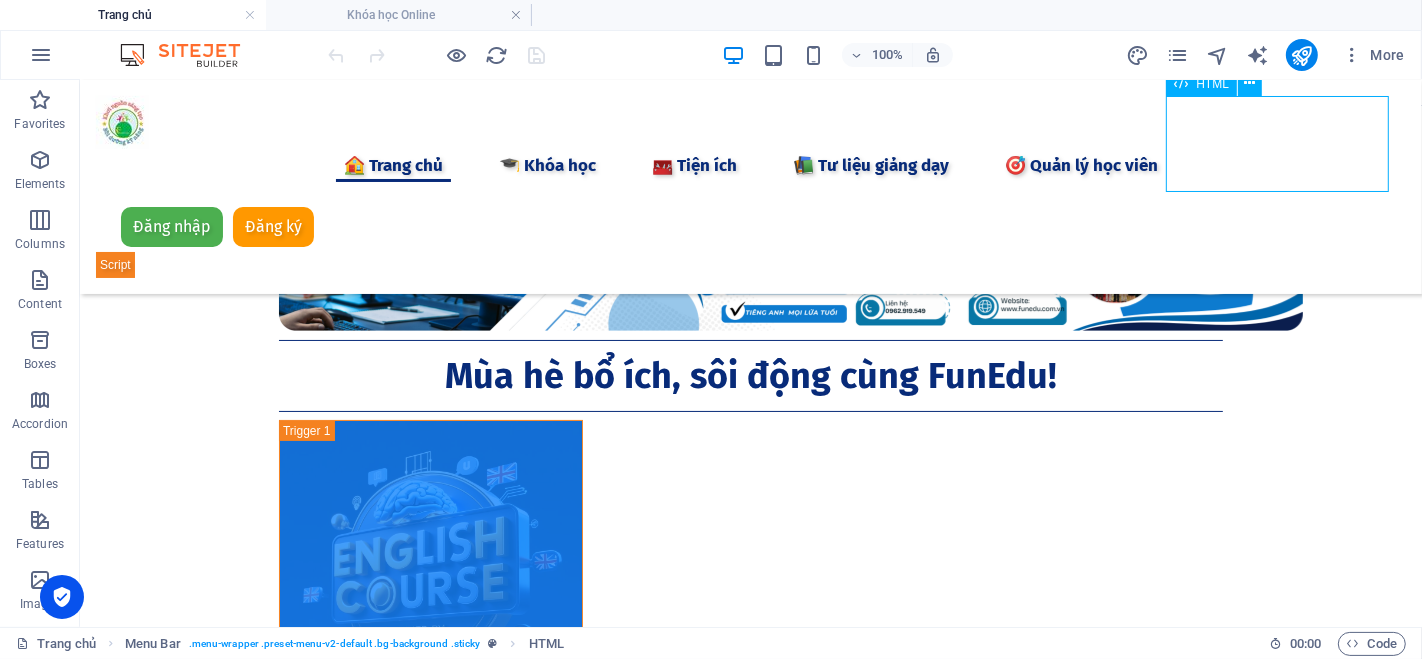 click on "Đăng nhập
Đăng ký
[GEOGRAPHIC_DATA]
Email  *
Mật khẩu  *
Đăng nhập
Chưa có tài khoản?  Đăng ký
Họ và tên  *
Email  *
Số điện thoại  *
Mật khẩu  *
Xác nhận mật khẩu  *
Đăng ký
Đã có tài khoản?  Đăng nhập" at bounding box center (750, 239) 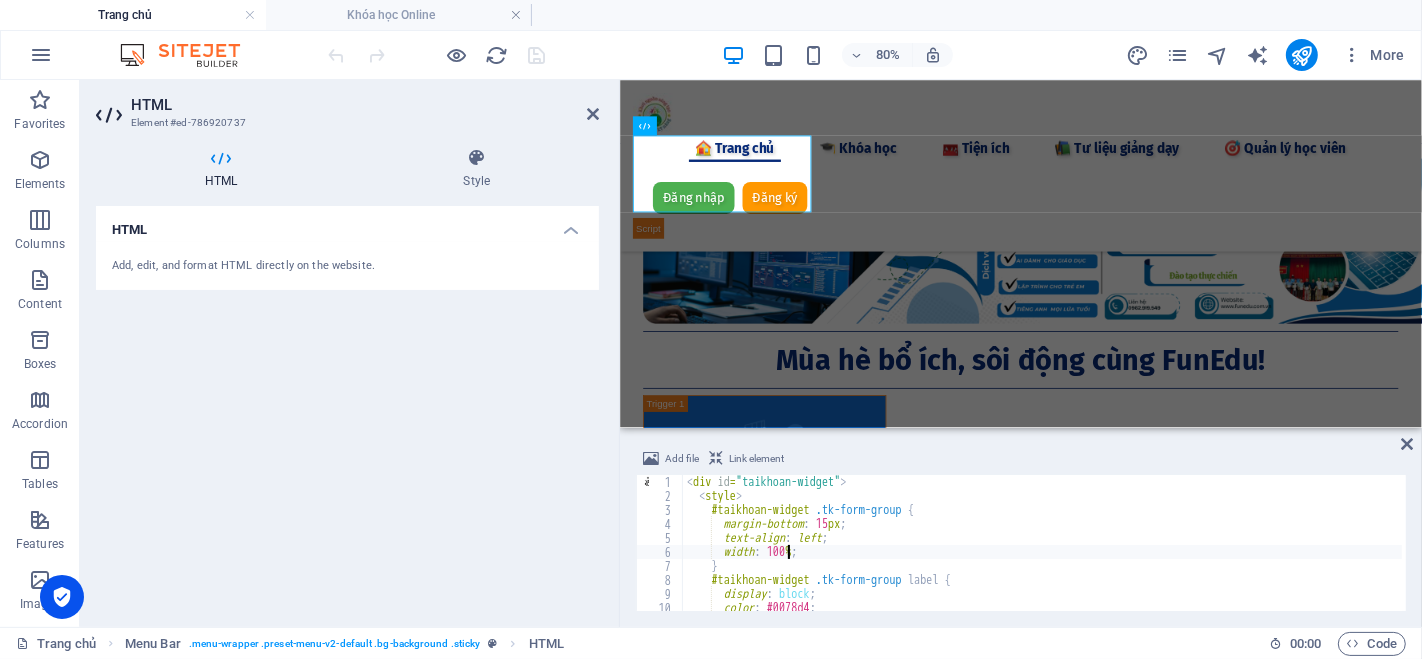 click on "< div   id = "taikhoan-widget" >    < style >      #taikhoan-widget   .tk-form-group   {         margin-bottom :   15 px ;         text-align :   left ;         width :   100 % ;      }      #taikhoan-widget   .tk-form-group   label   {         display :   block ;         color :   #0078d4 ;         font-weight :   bold ;" at bounding box center [1337, 555] 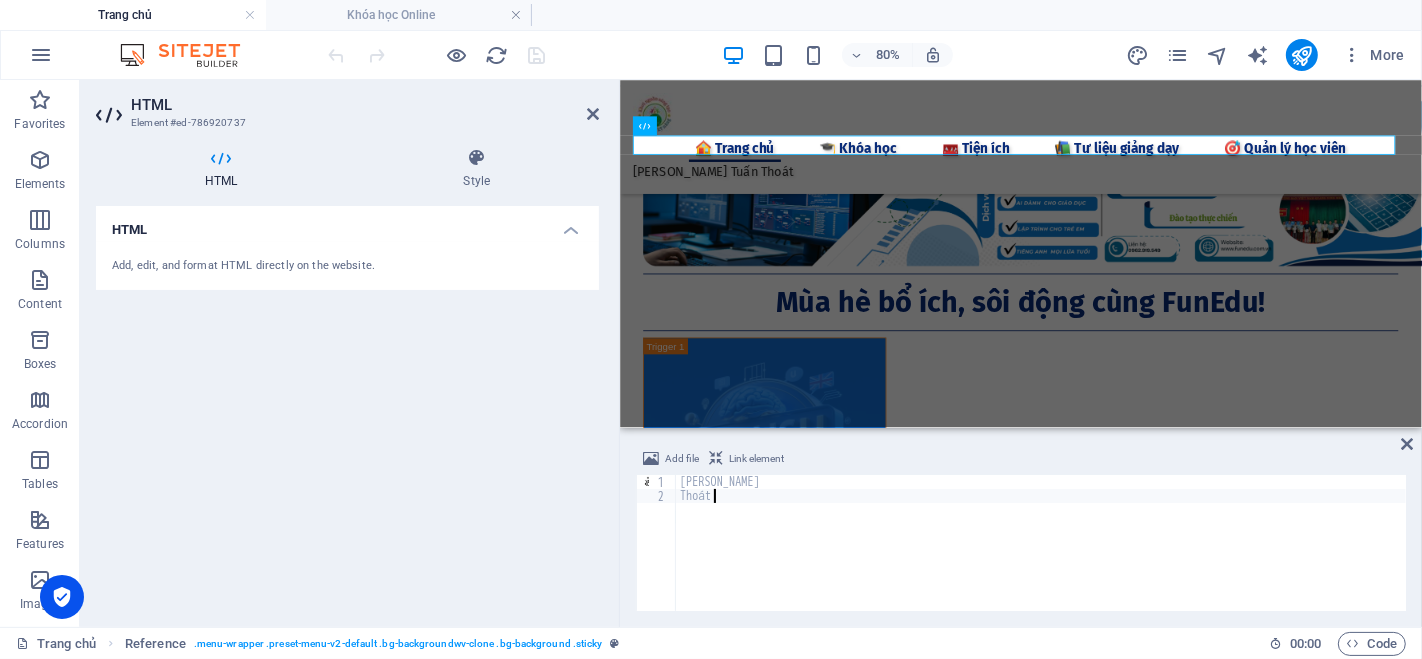 type on "</script>
</div><style>#ed-786920737 { flex-basis: auto; }</style>" 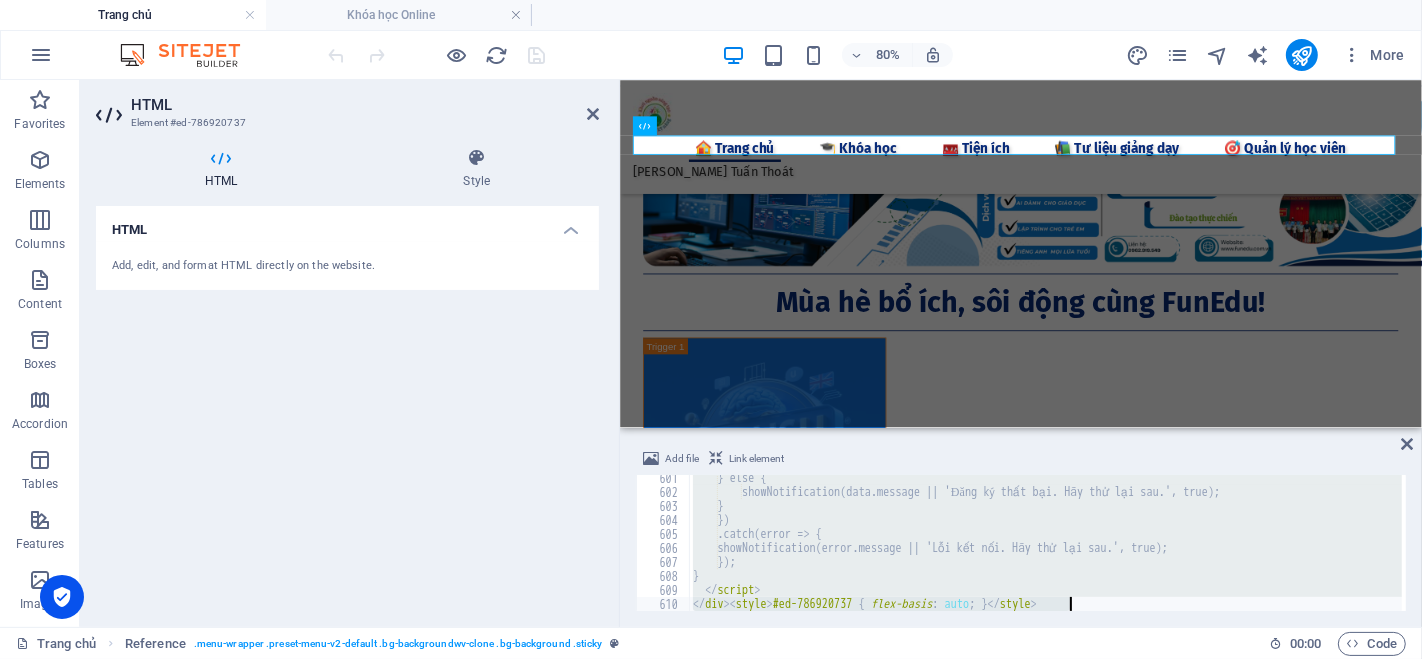 scroll, scrollTop: 8403, scrollLeft: 0, axis: vertical 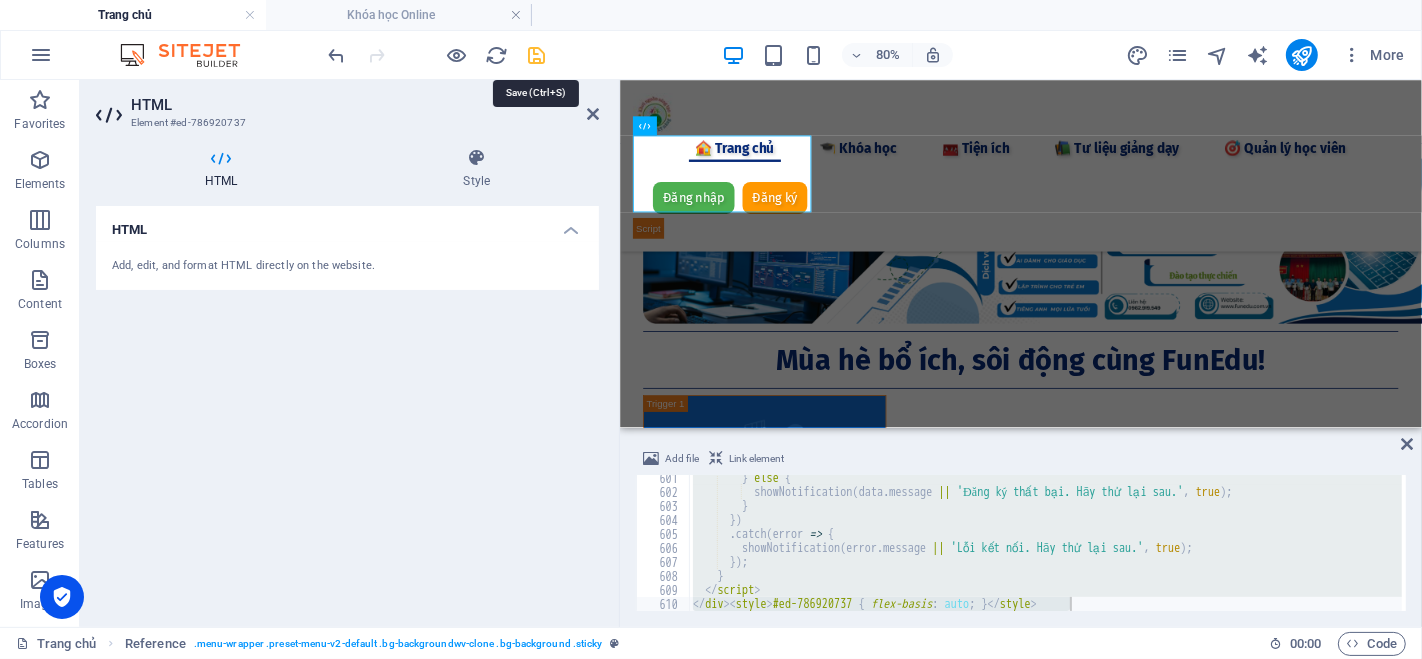drag, startPoint x: 539, startPoint y: 58, endPoint x: 418, endPoint y: 12, distance: 129.44884 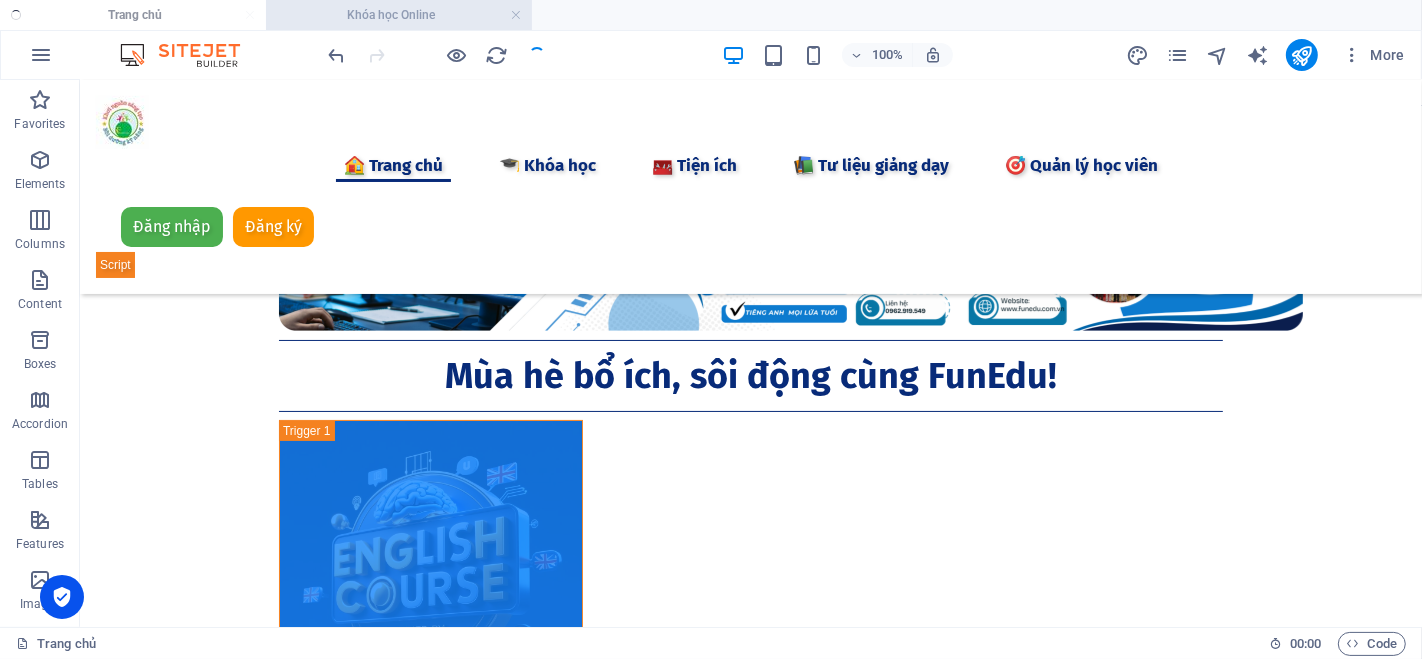 click on "Khóa học Online" at bounding box center (399, 15) 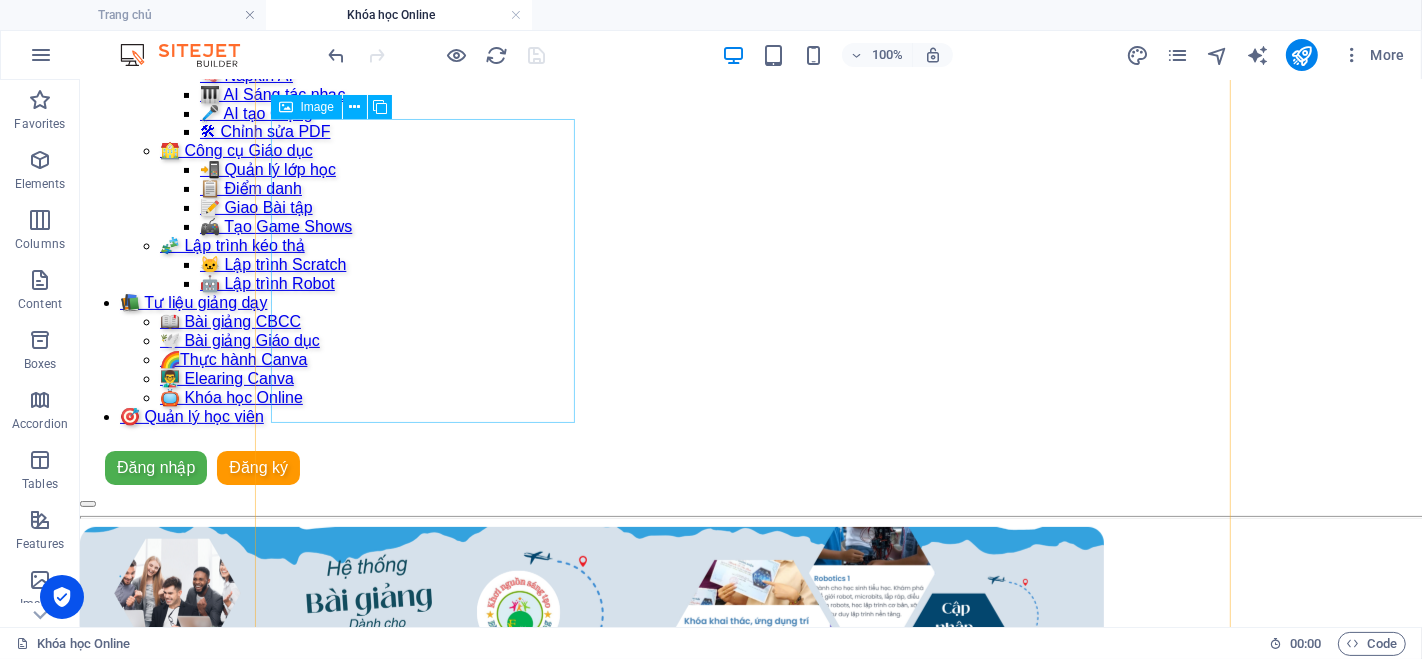 scroll, scrollTop: 555, scrollLeft: 0, axis: vertical 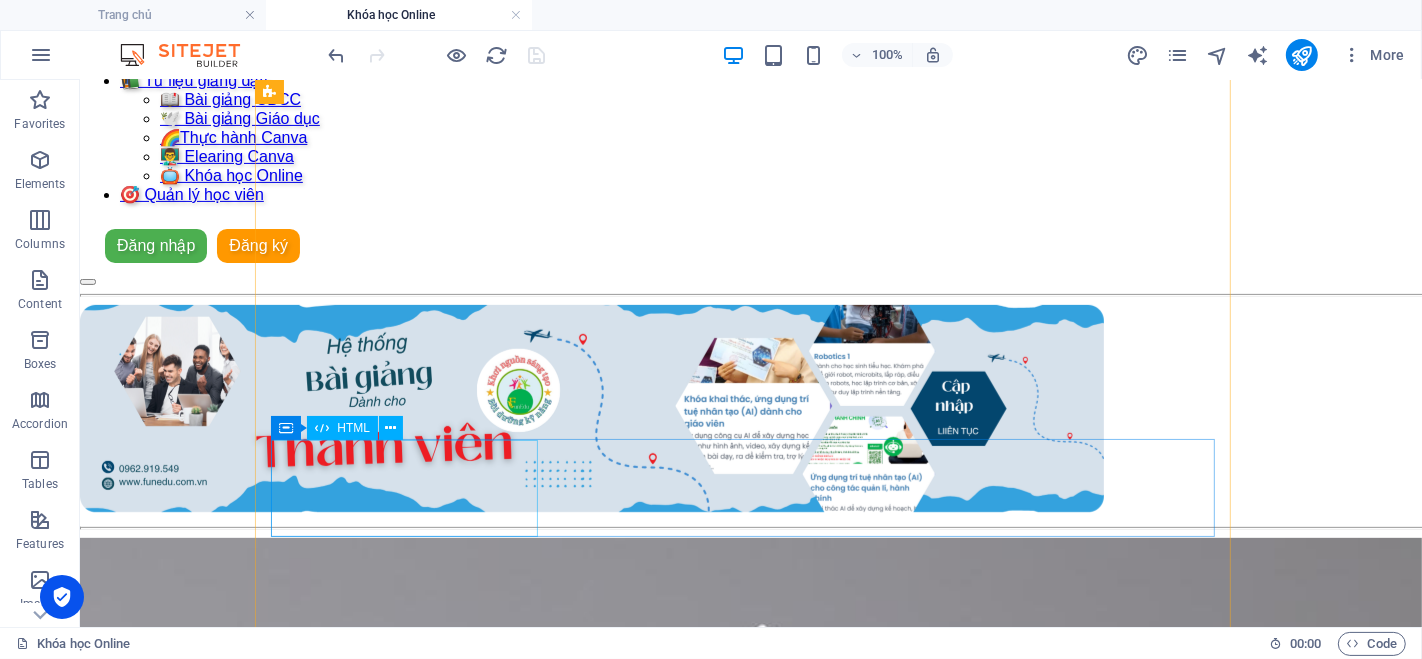 click on "vqtuan.funedu - Đăng ký/Đăng nhập
Đăng nhập
Đăng ký
Thoát
Email  *
Mật khẩu  *
Đăng nhập
Chưa có tài khoản?  Đăng ký
Họ và tên  *
Email  *
Số điện thoại  *
Mật khẩu  *
Xác nhận mật khẩu  *
Đăng ký
Đã có tài khoản?  Đăng nhập
Chúc mừng bạn đã đăng ký thành công! Vui lòng chờ kiểm duyệt để có thể sử dụng tài khoản." at bounding box center [750, 1966] 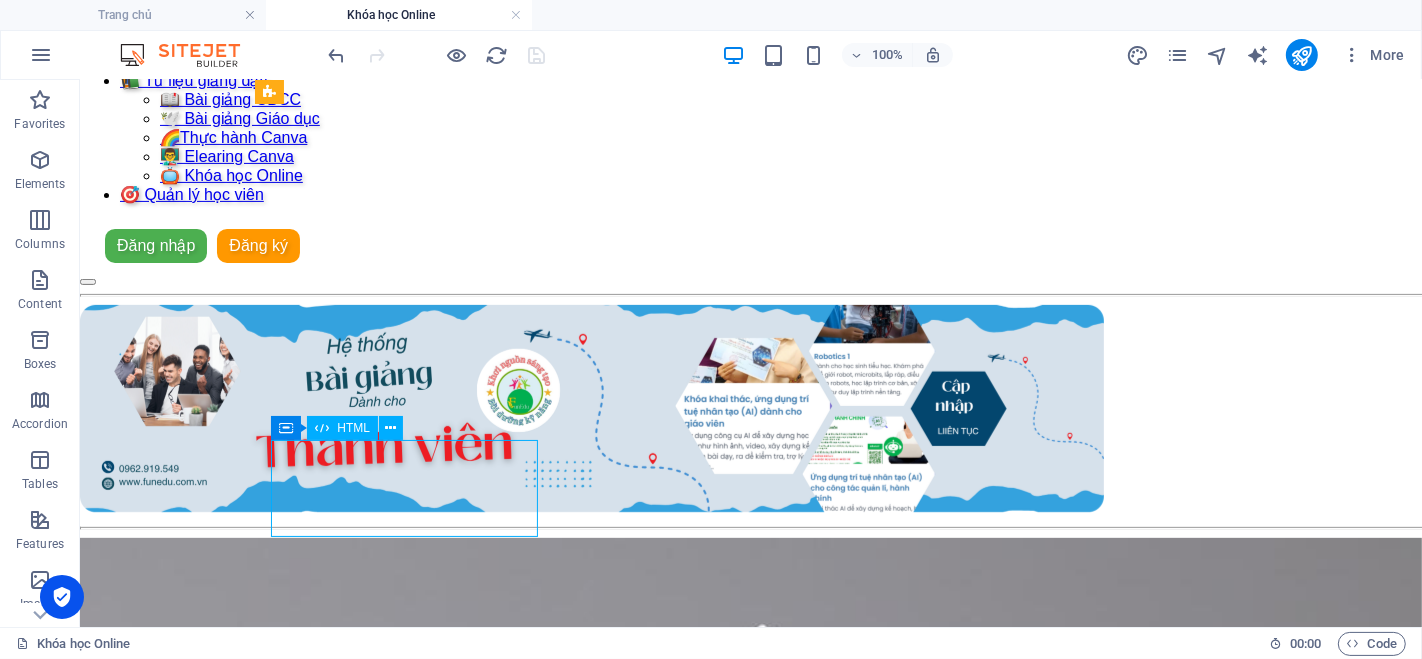 click on "vqtuan.funedu - Đăng ký/Đăng nhập
Đăng nhập
Đăng ký
Thoát
Email  *
Mật khẩu  *
Đăng nhập
Chưa có tài khoản?  Đăng ký
Họ và tên  *
Email  *
Số điện thoại  *
Mật khẩu  *
Xác nhận mật khẩu  *
Đăng ký
Đã có tài khoản?  Đăng nhập
Chúc mừng bạn đã đăng ký thành công! Vui lòng chờ kiểm duyệt để có thể sử dụng tài khoản." at bounding box center (750, 1966) 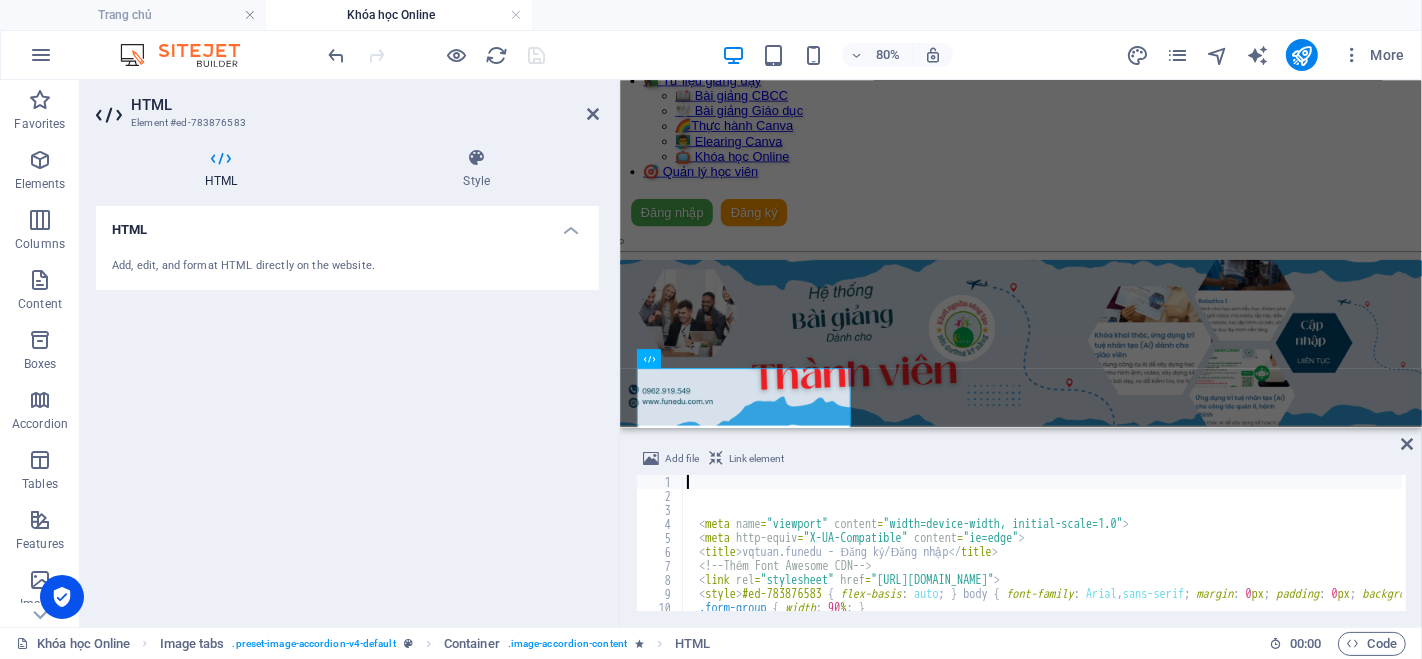 scroll, scrollTop: 608, scrollLeft: 0, axis: vertical 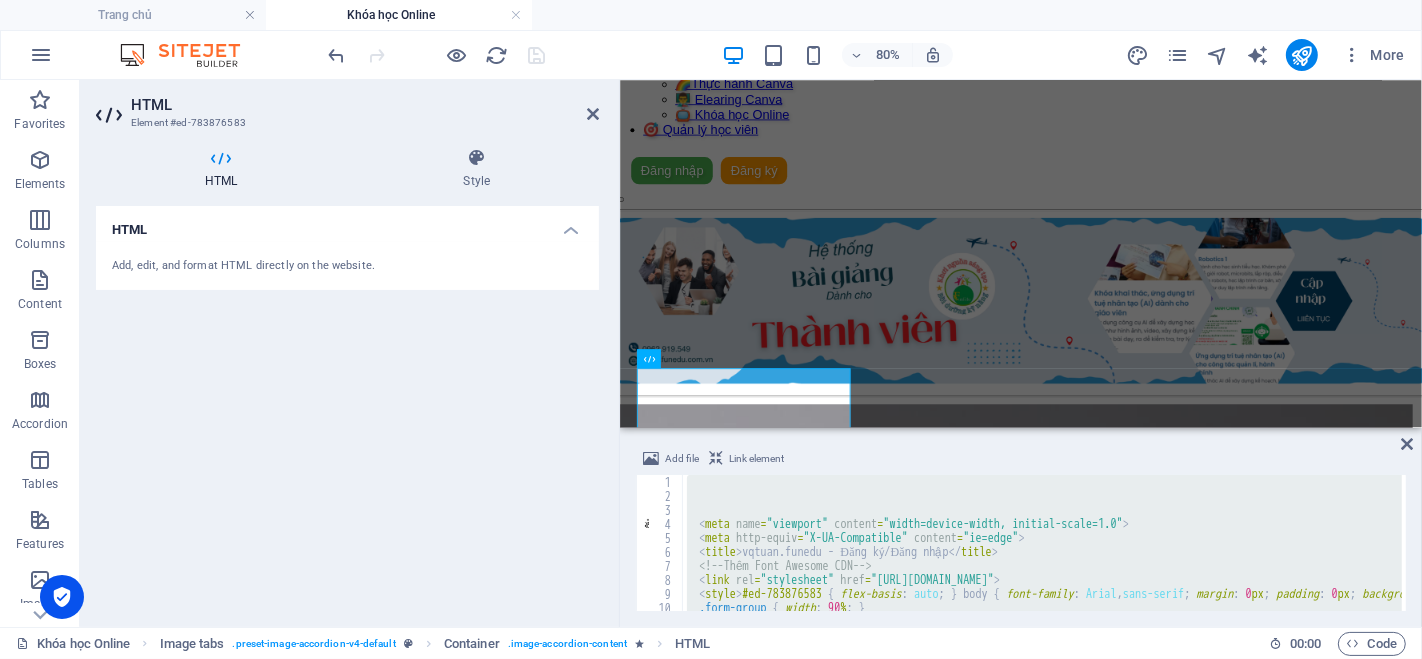 type on "</html>" 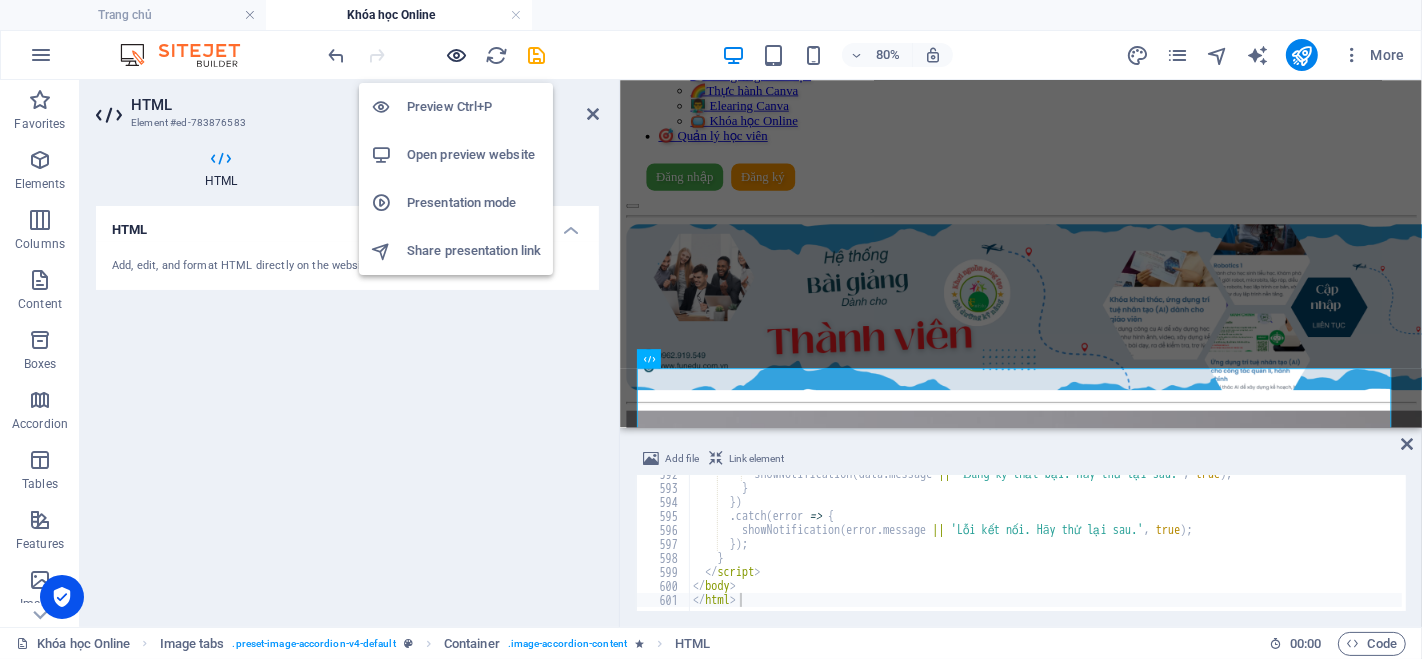 click at bounding box center [457, 55] 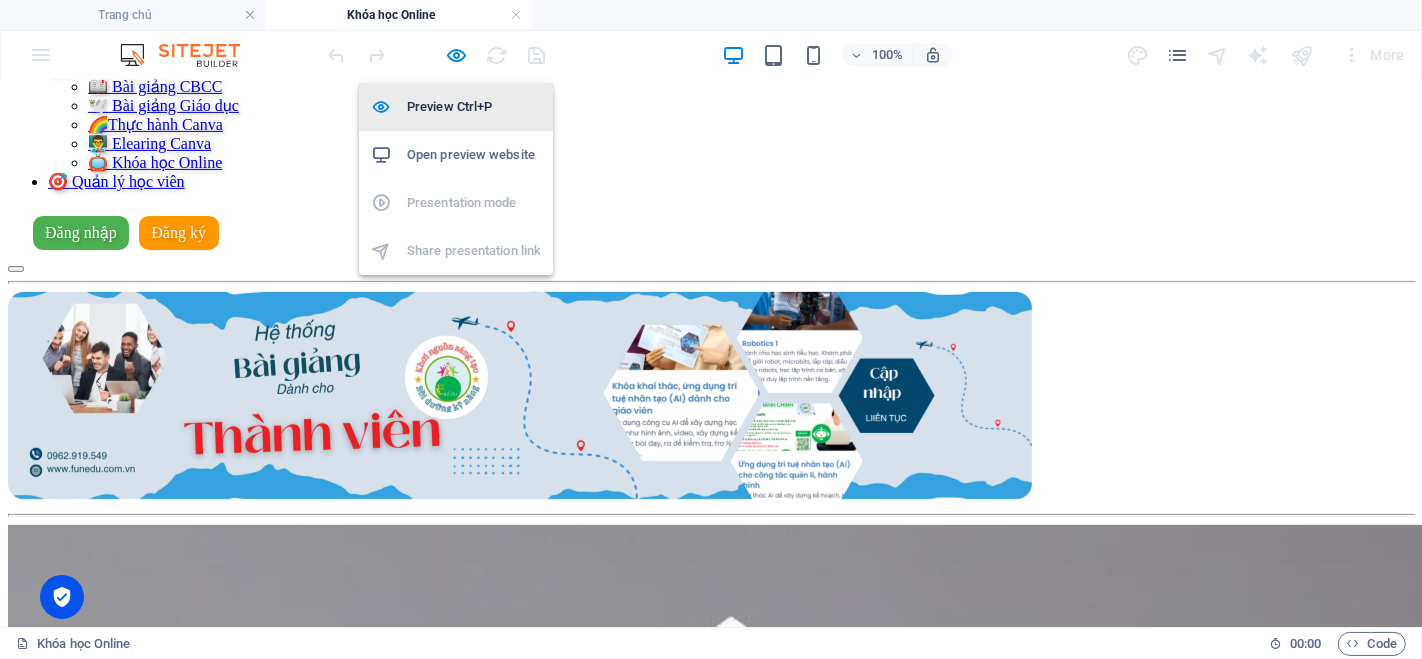 click on "Preview Ctrl+P" at bounding box center [474, 107] 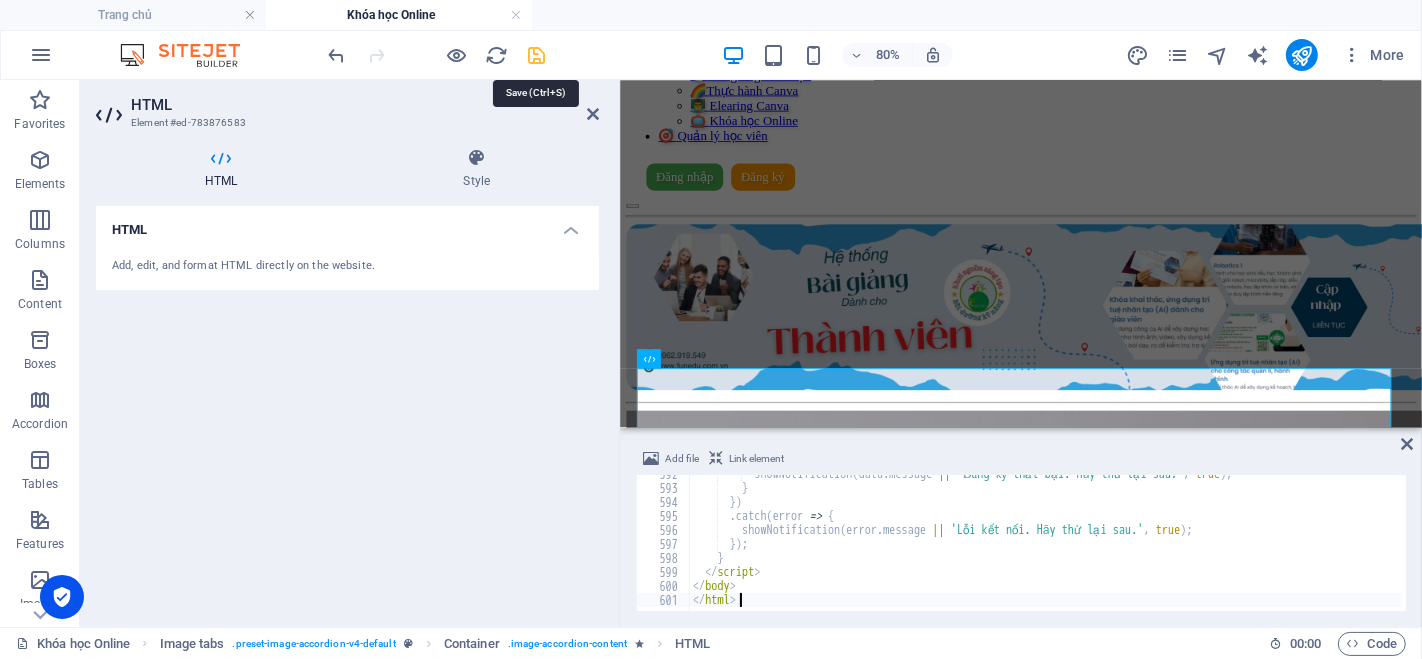 click at bounding box center (537, 55) 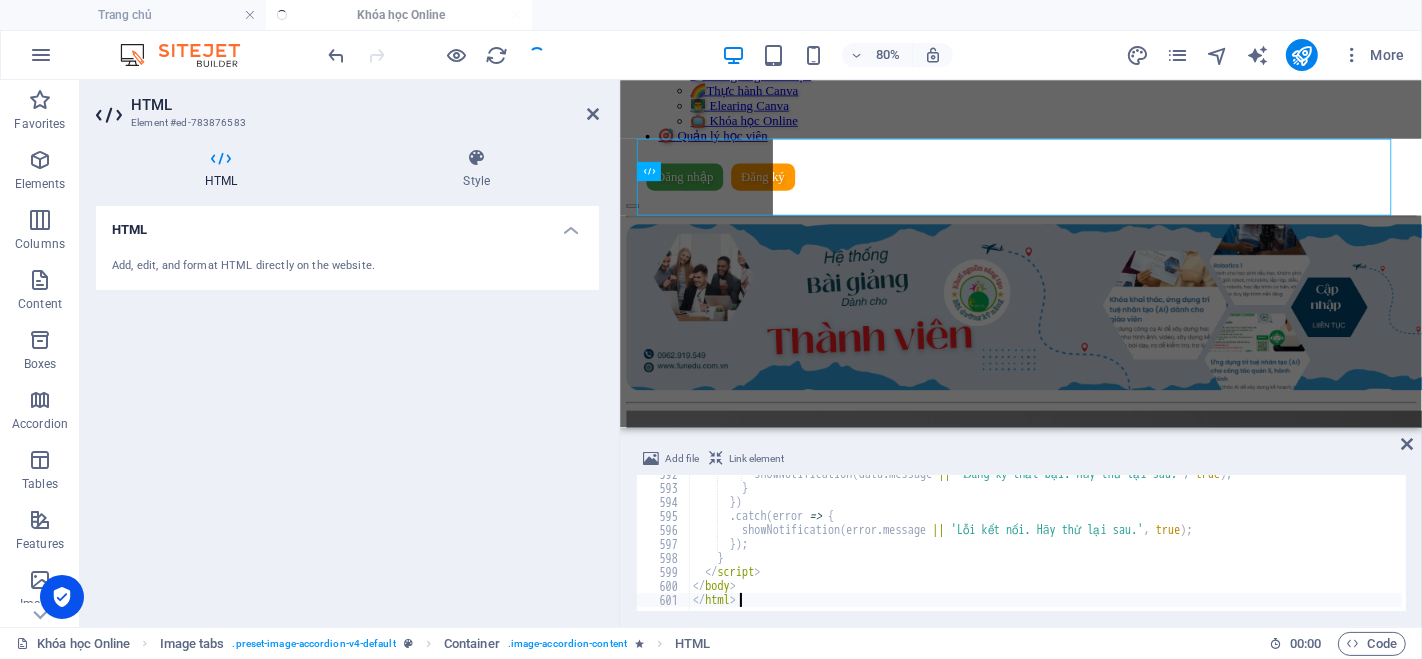scroll, scrollTop: 842, scrollLeft: 0, axis: vertical 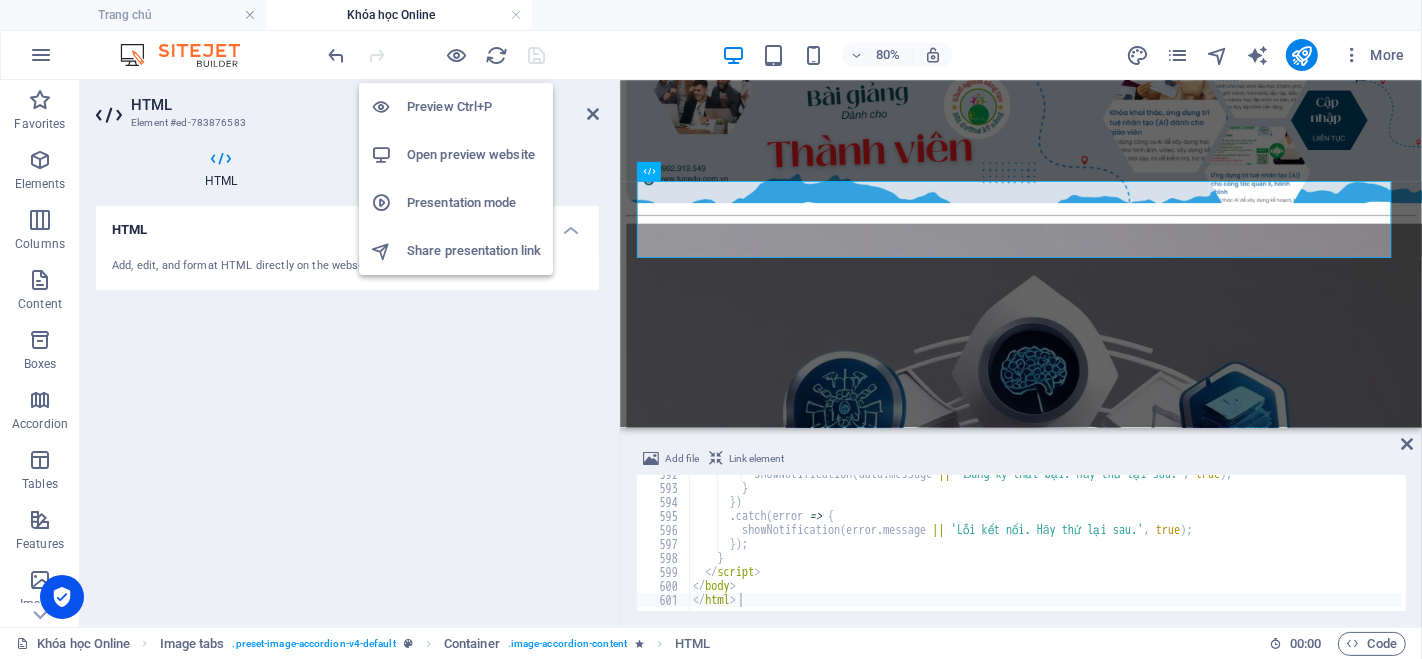 click on "Open preview website" at bounding box center (474, 155) 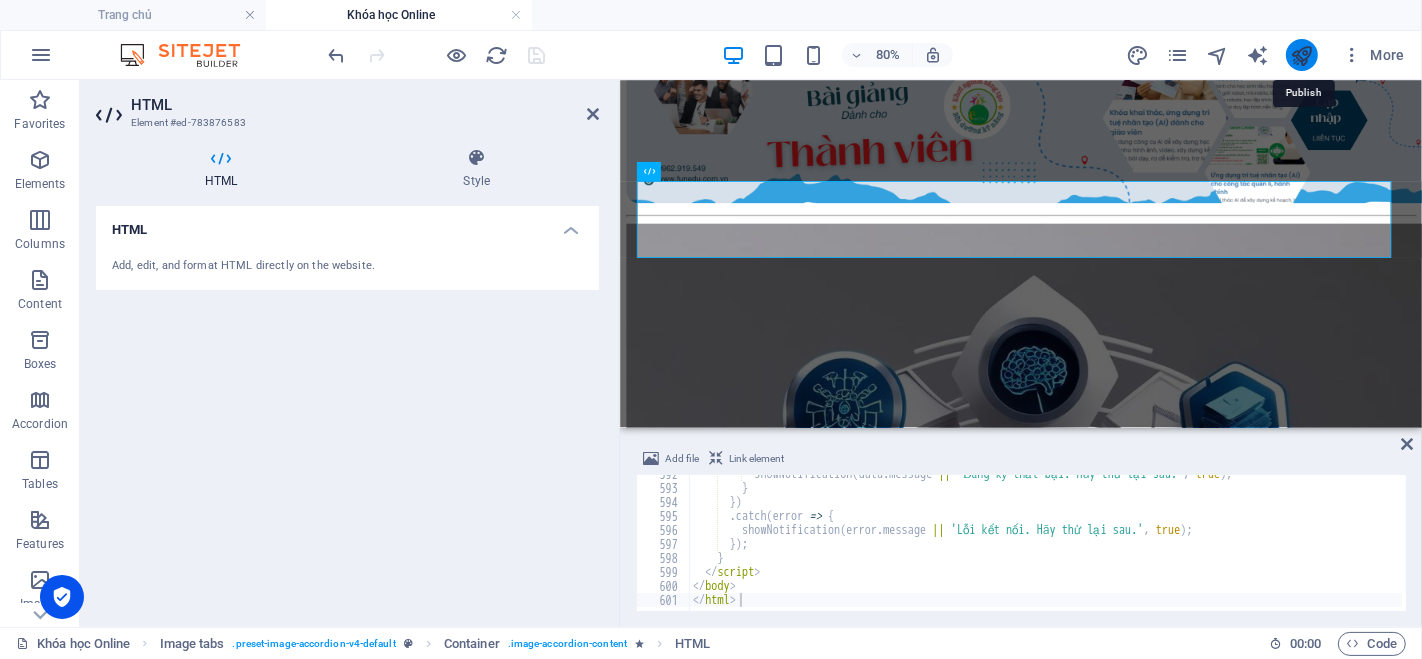 click at bounding box center [1301, 55] 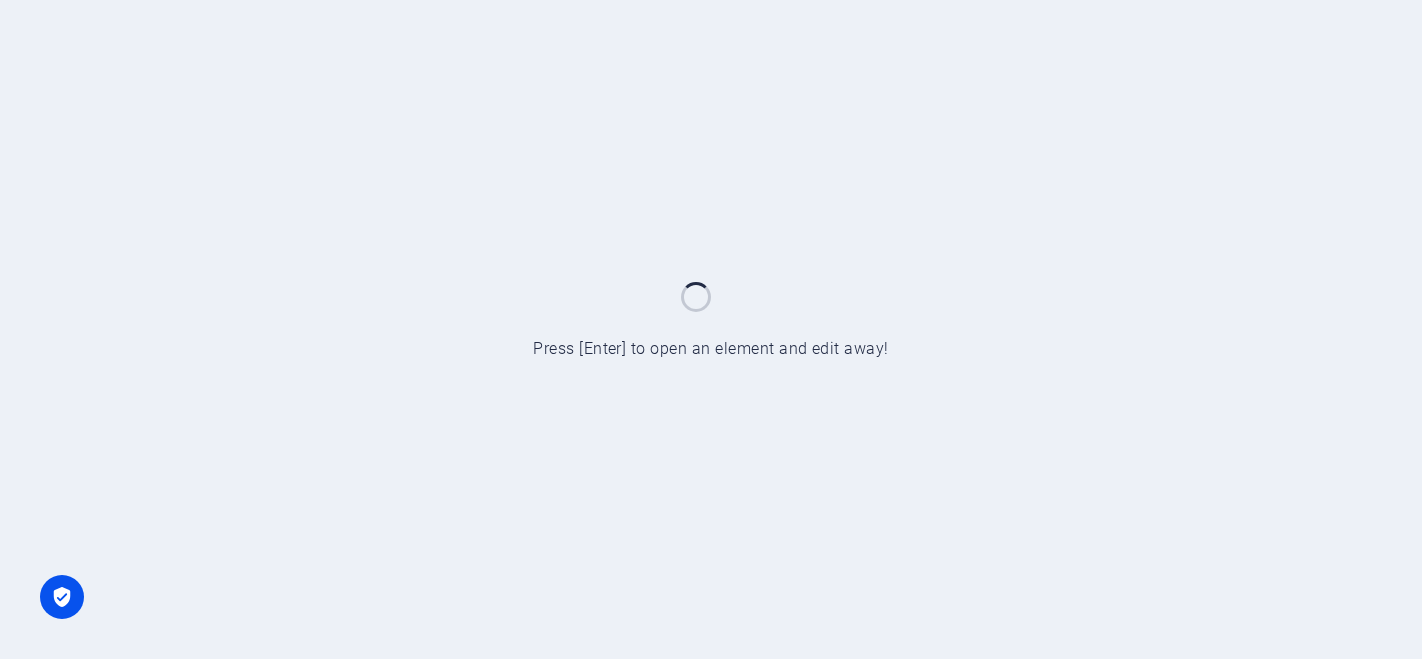 scroll, scrollTop: 0, scrollLeft: 0, axis: both 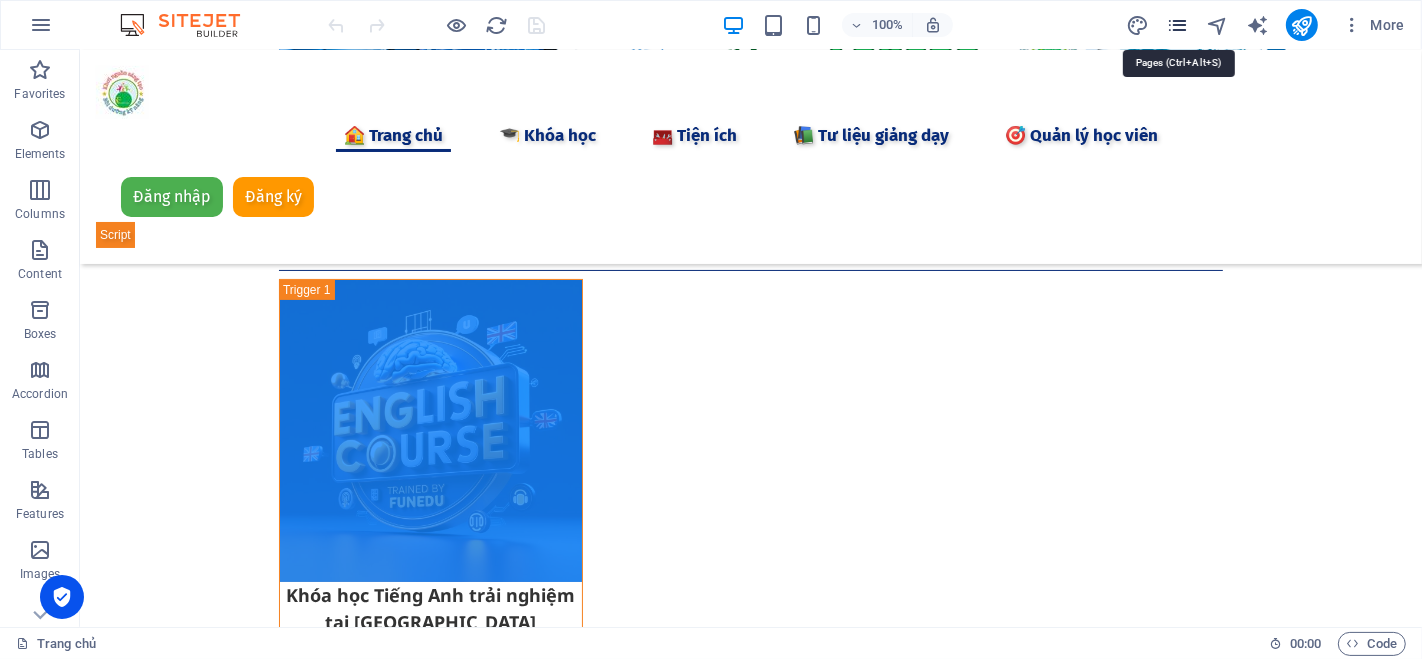 click at bounding box center [1177, 25] 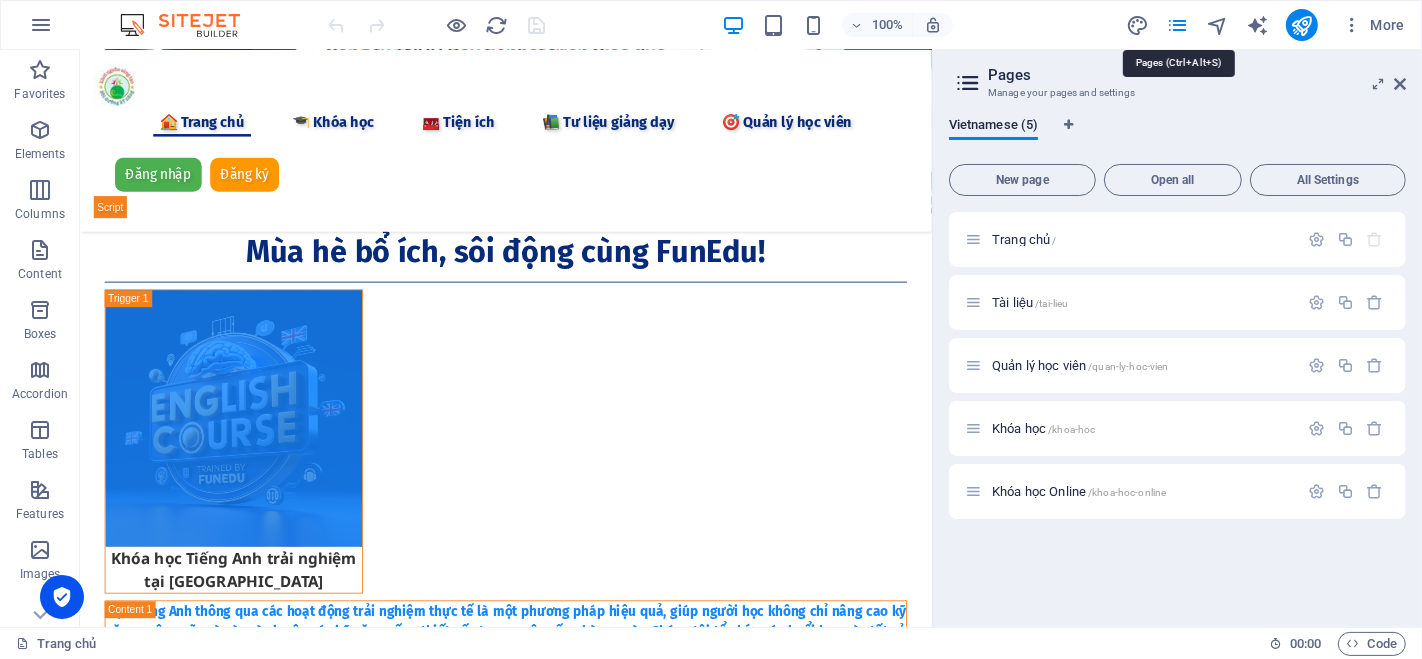 scroll, scrollTop: 274, scrollLeft: 0, axis: vertical 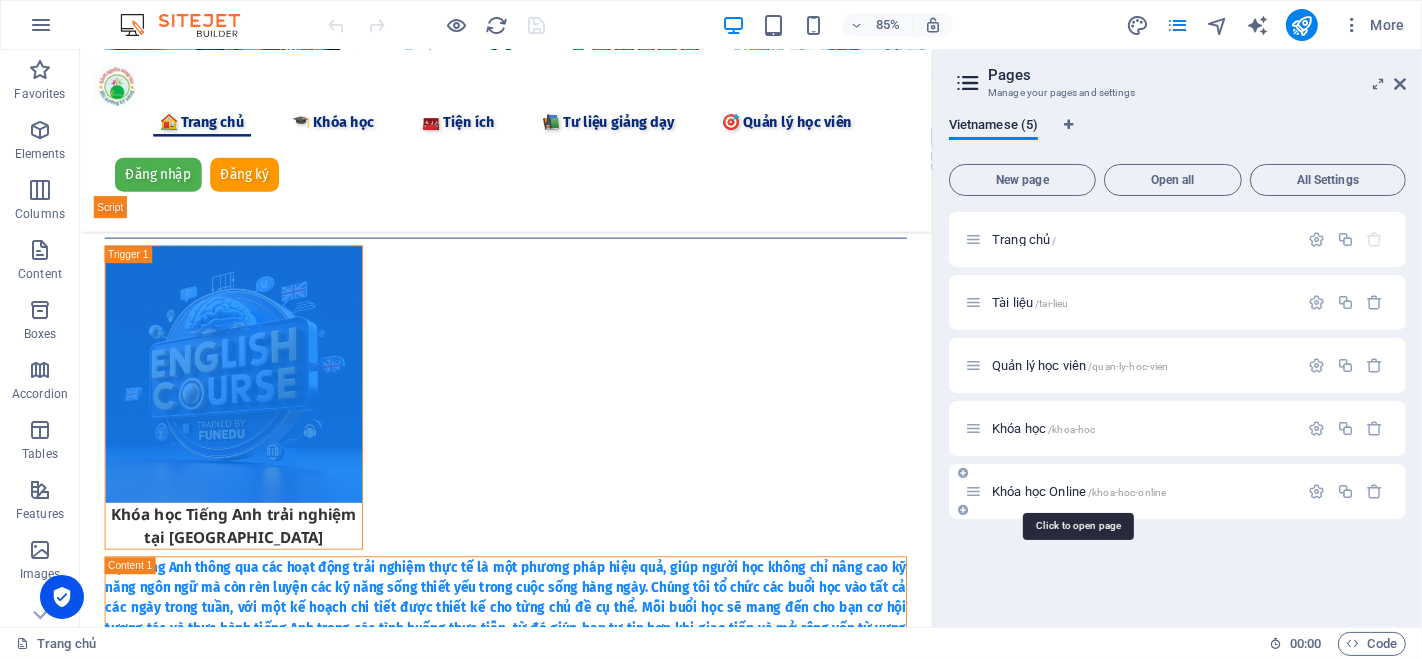 click on "Khóa học Online /khoa-hoc-online" at bounding box center [1079, 491] 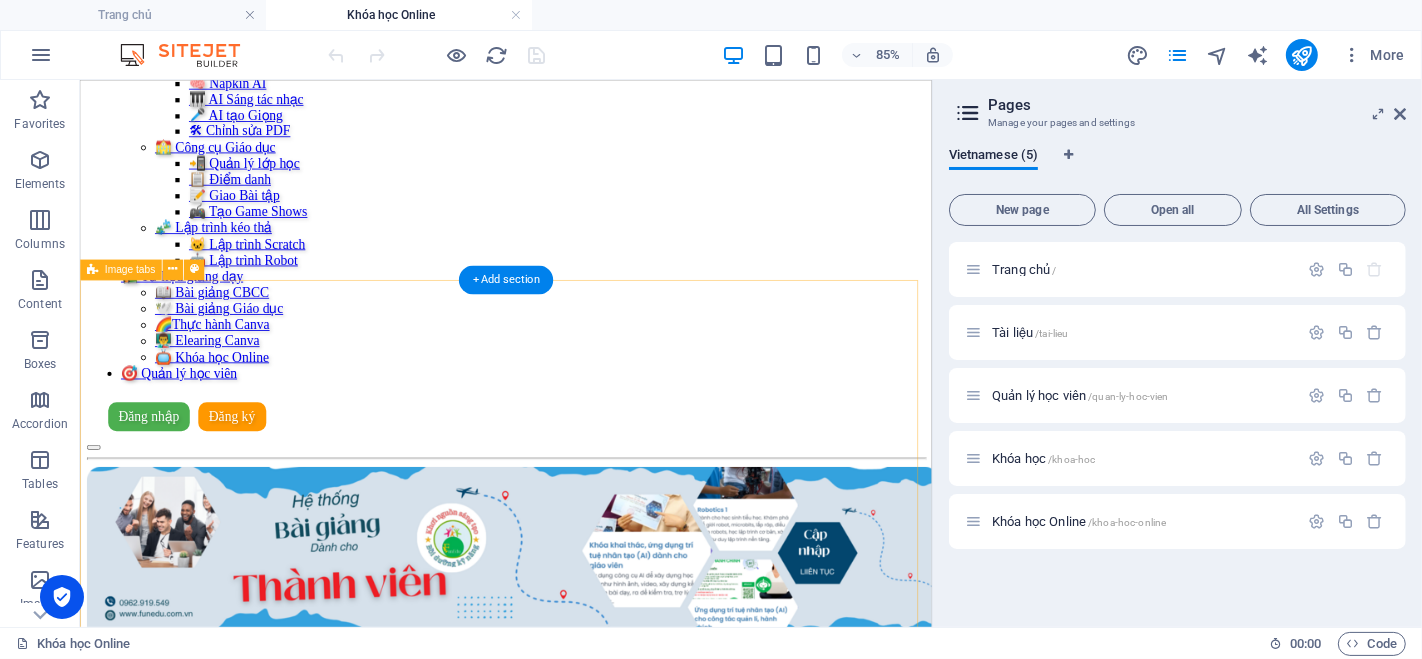 scroll, scrollTop: 666, scrollLeft: 0, axis: vertical 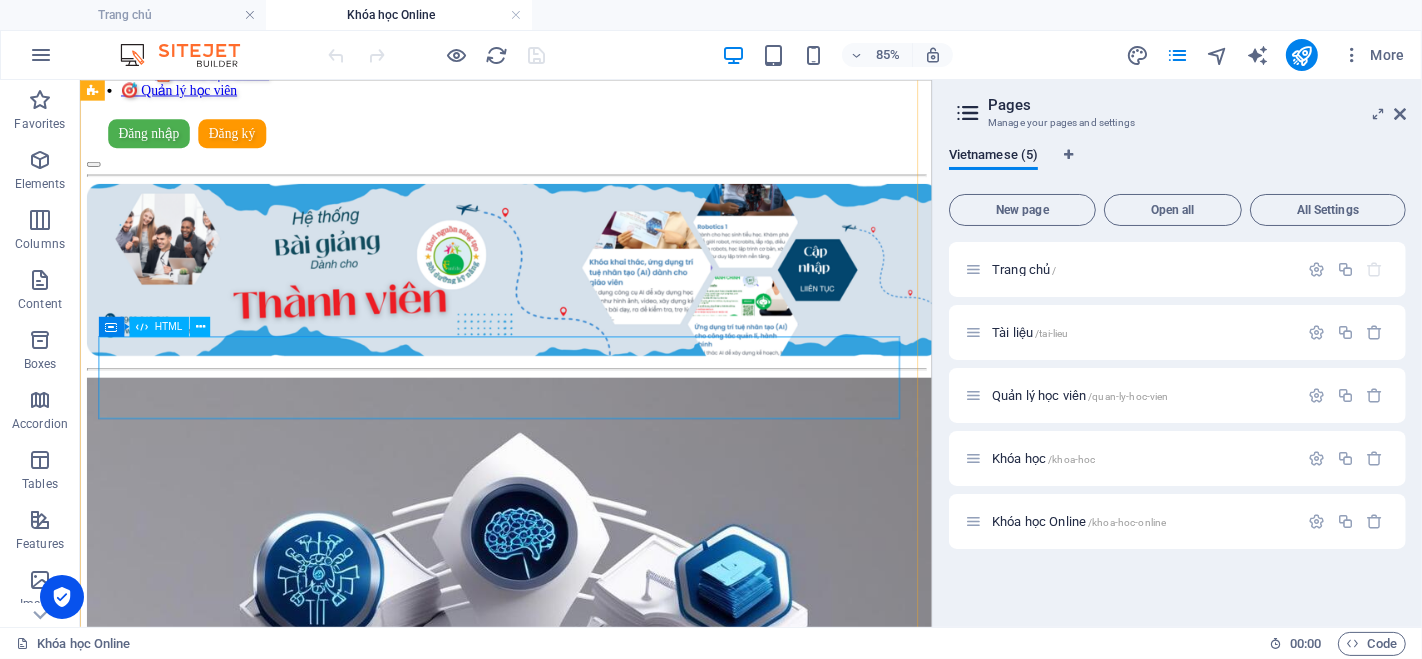 click on "Quản lý khóa học
Đăng nhập
Đăng ký
Vào Lớp Học
Email  *
Mật khẩu  *
Đăng nhập
Chưa có tài khoản?  Đăng ký
Họ và tên  *
Email  *
Số điện thoại  *
Mật khẩu  *
Xác nhận mật khẩu  *
Đăng ký
Đã có tài khoản?  Đăng nhập" at bounding box center [580, 1520] 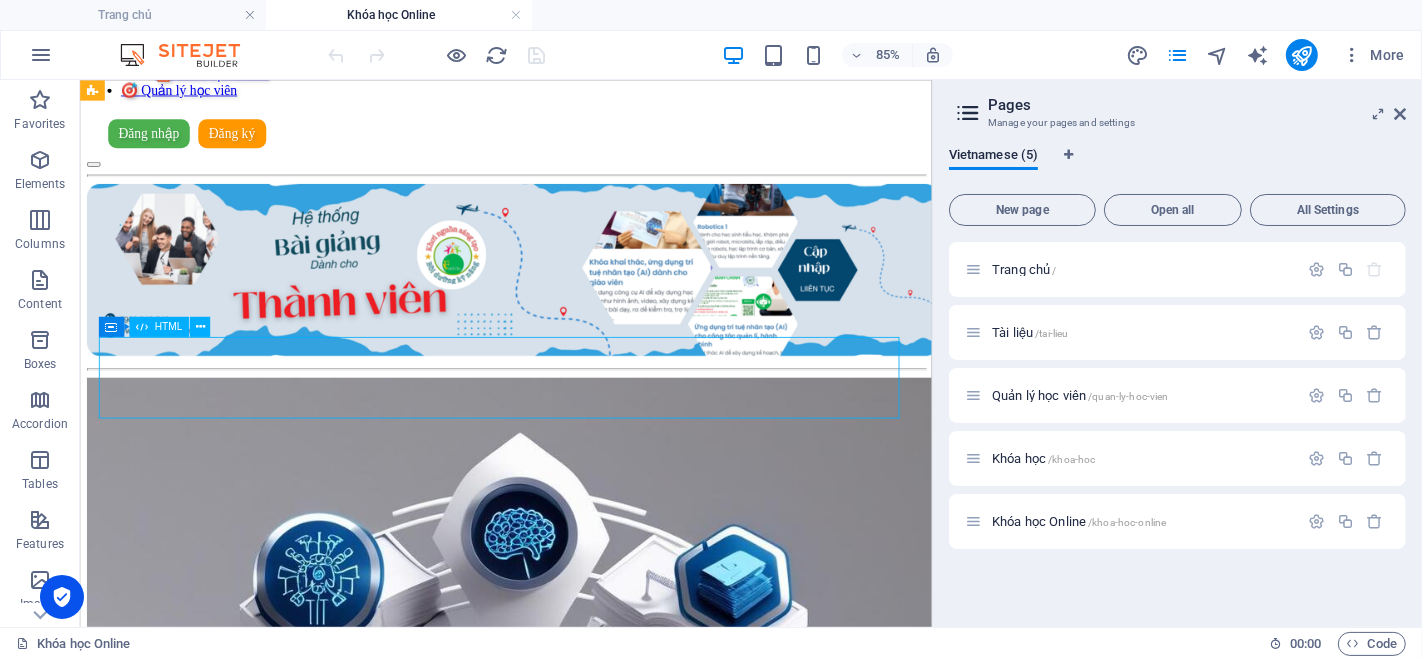 click on "Quản lý khóa học
Đăng nhập
Đăng ký
Vào Lớp Học
Email  *
Mật khẩu  *
Đăng nhập
Chưa có tài khoản?  Đăng ký
Họ và tên  *
Email  *
Số điện thoại  *
Mật khẩu  *
Xác nhận mật khẩu  *
Đăng ký
Đã có tài khoản?  Đăng nhập" at bounding box center [580, 1520] 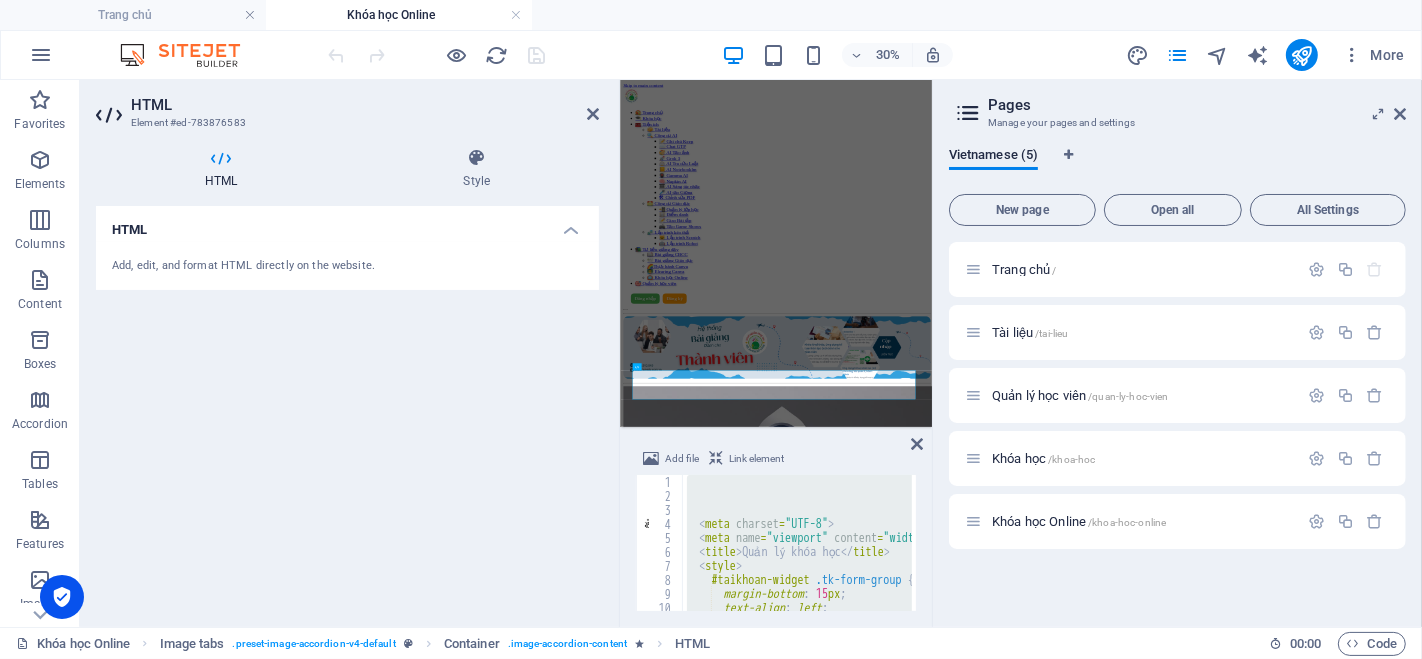 type on "</html>" 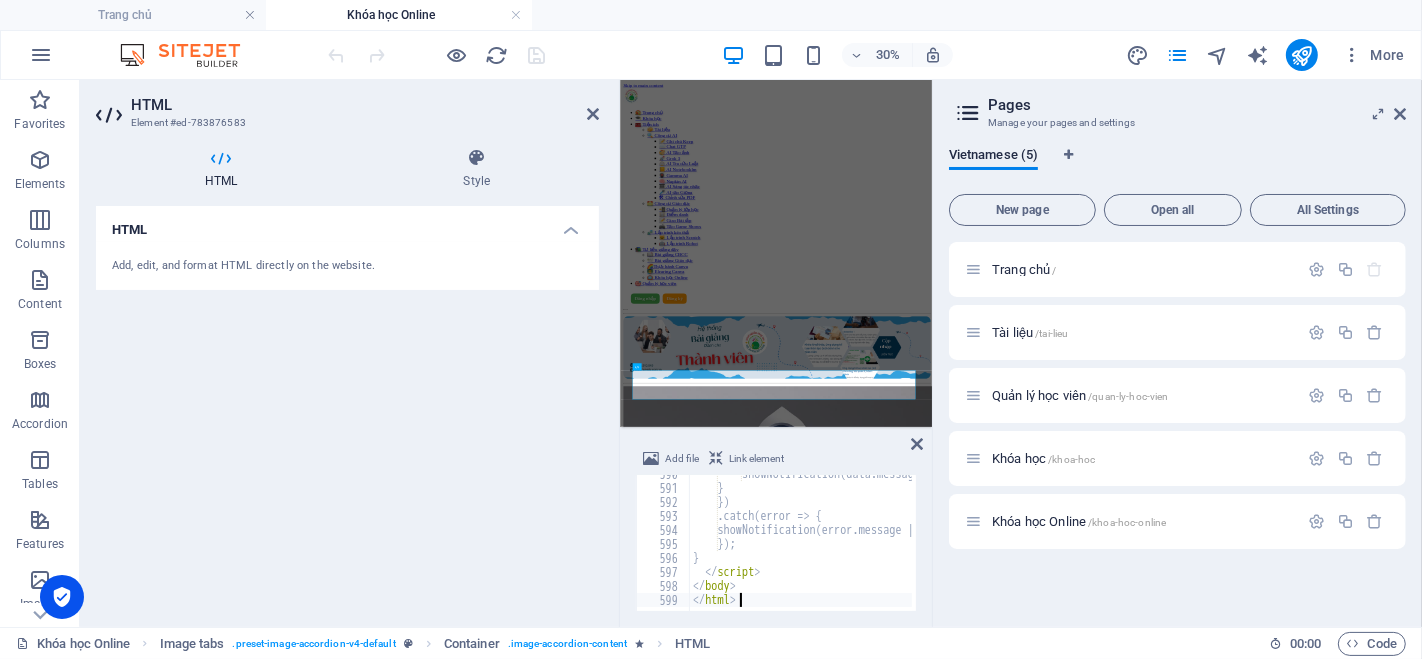 scroll, scrollTop: 8254, scrollLeft: 0, axis: vertical 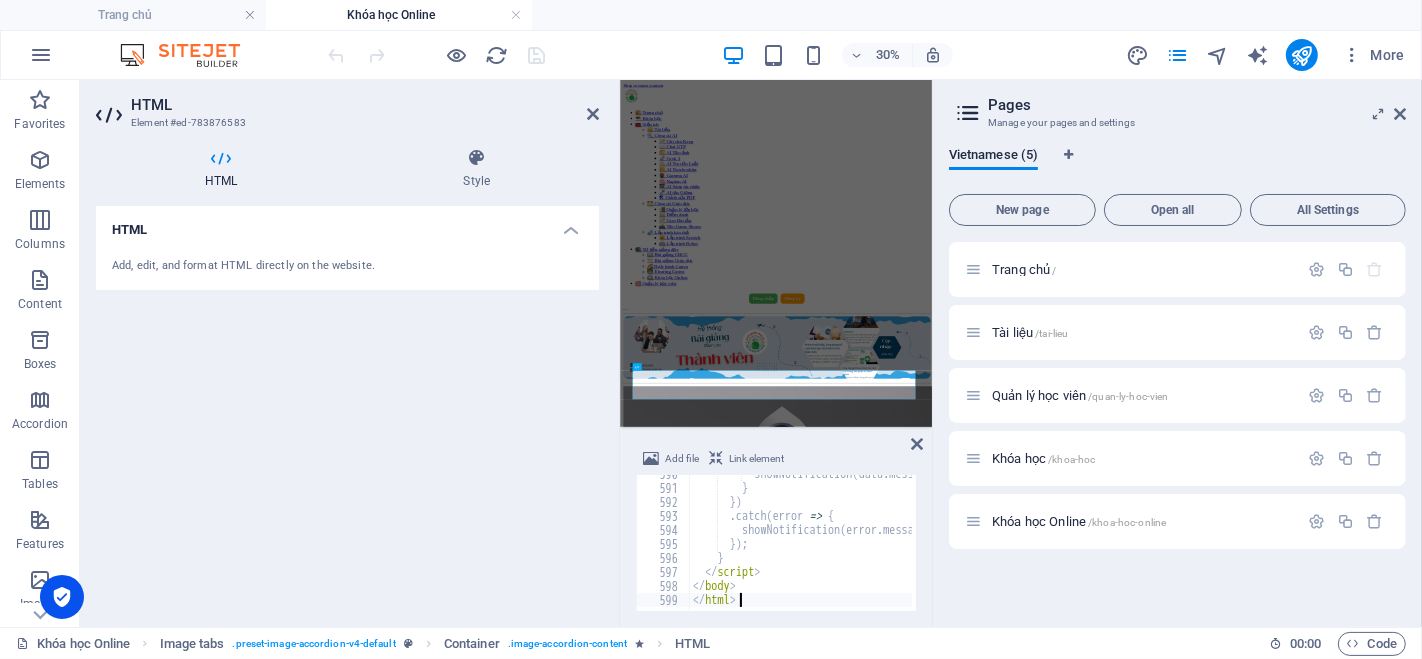 click on "HTML Add, edit, and format HTML directly on the website." at bounding box center [347, 408] 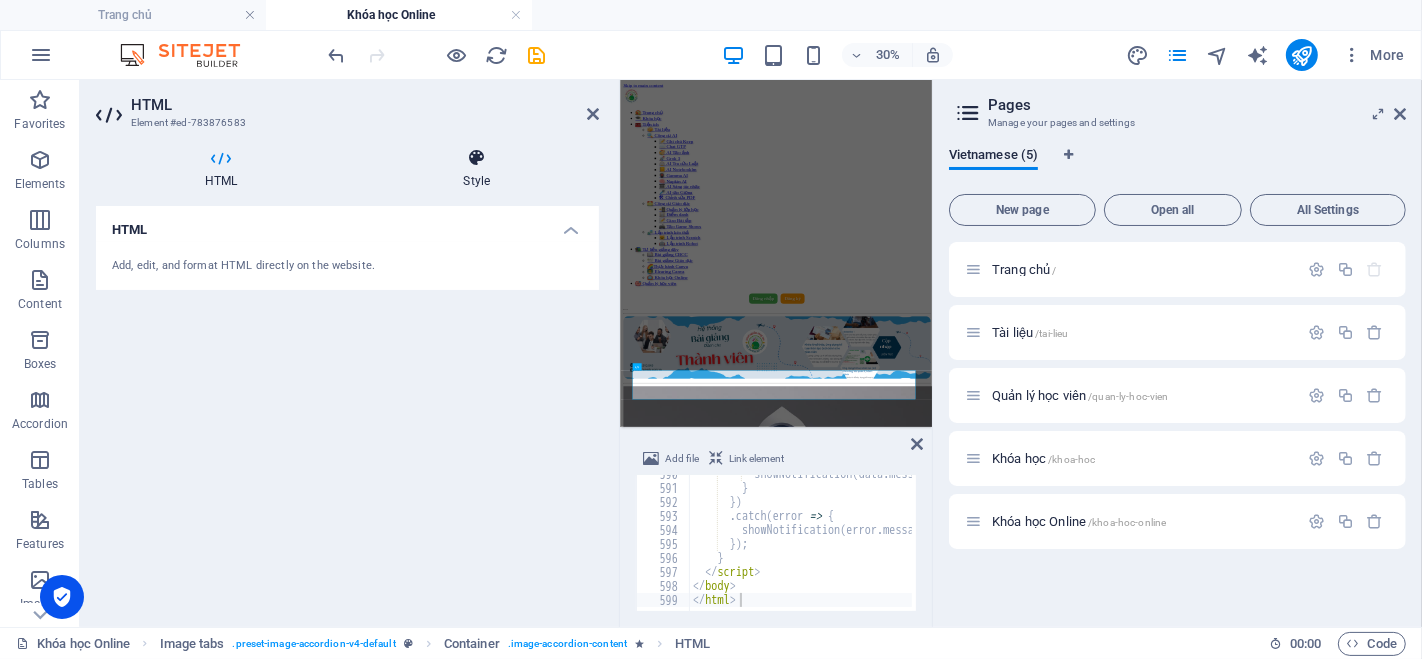 click at bounding box center (477, 158) 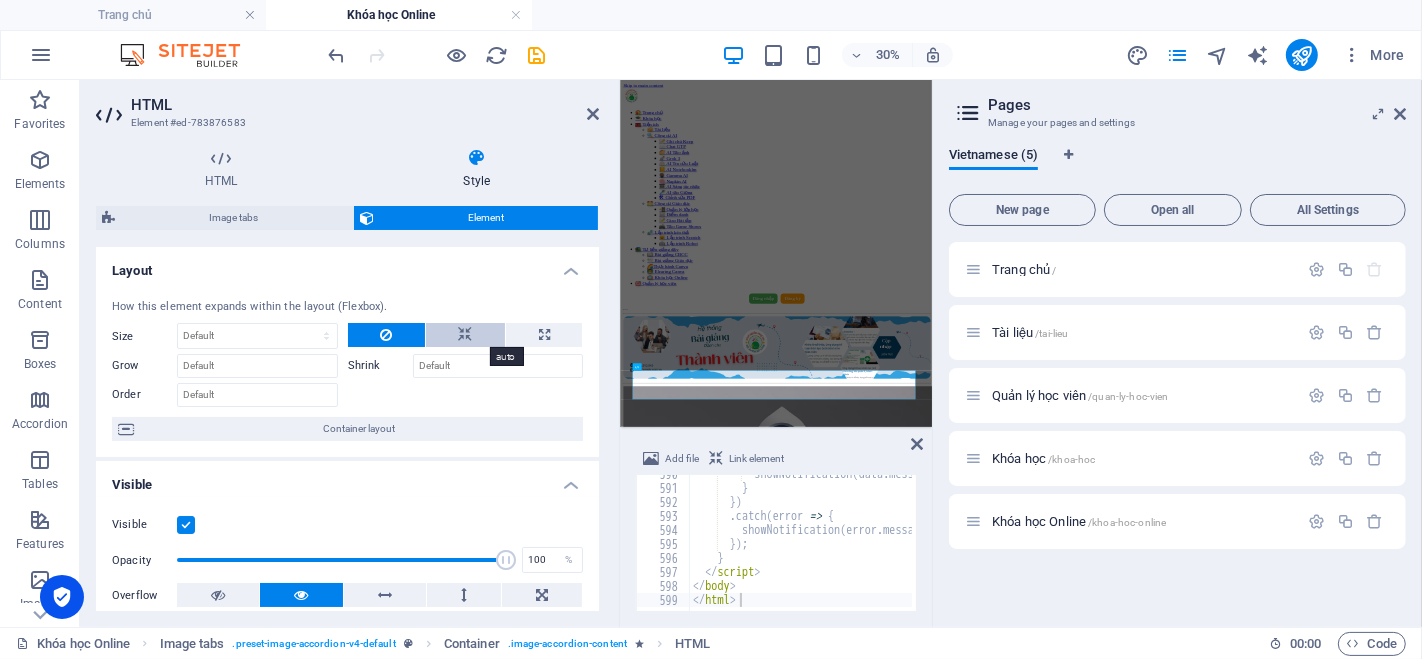 click at bounding box center [465, 335] 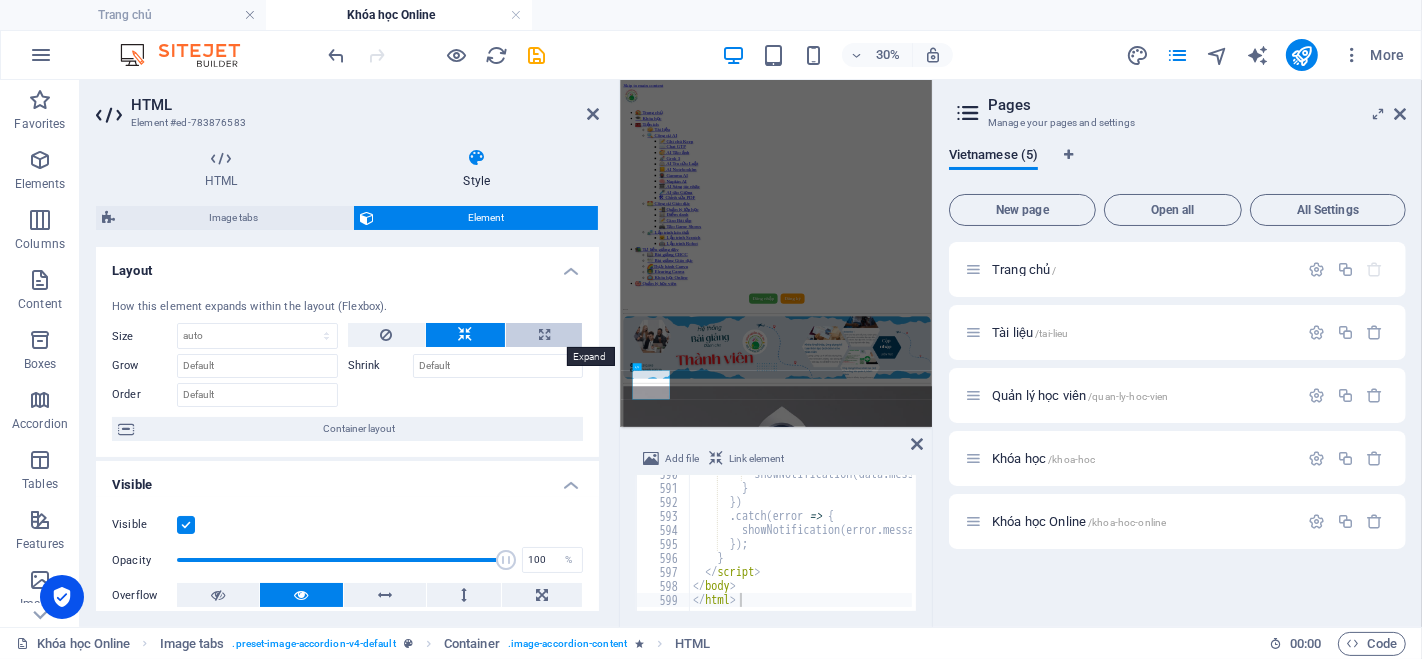 click at bounding box center (544, 335) 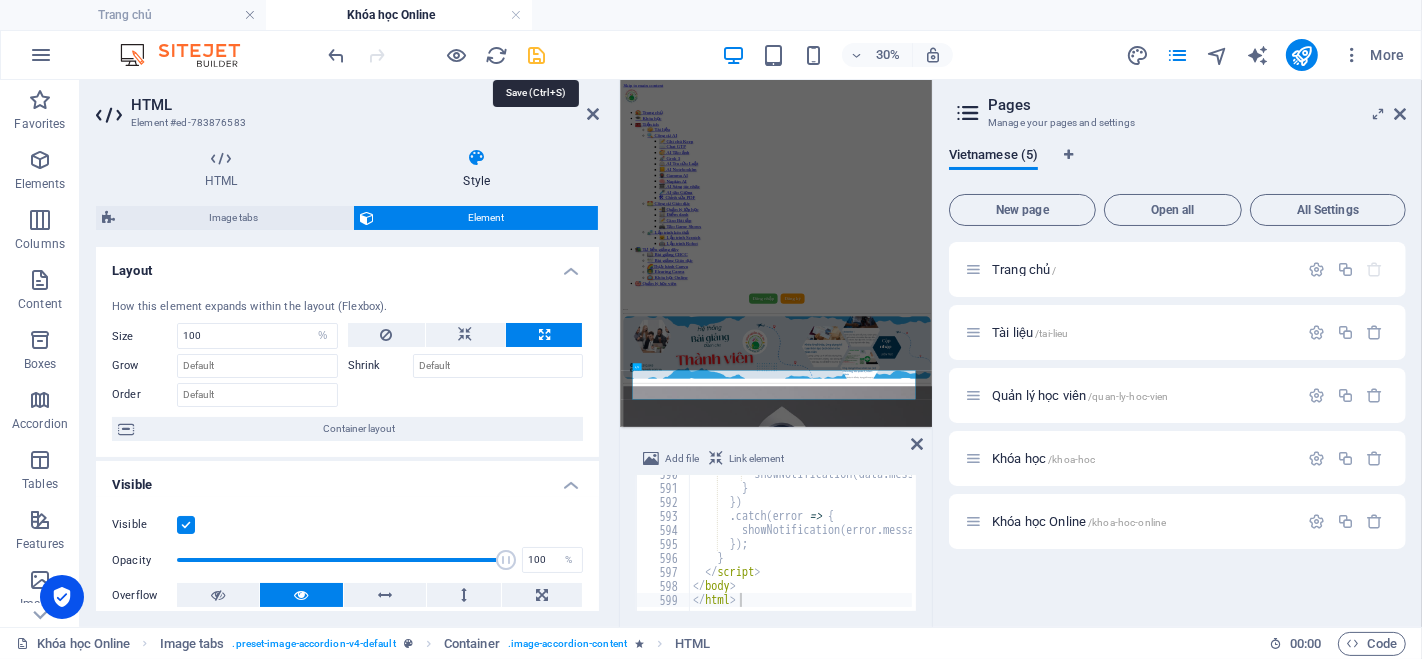 click at bounding box center (537, 55) 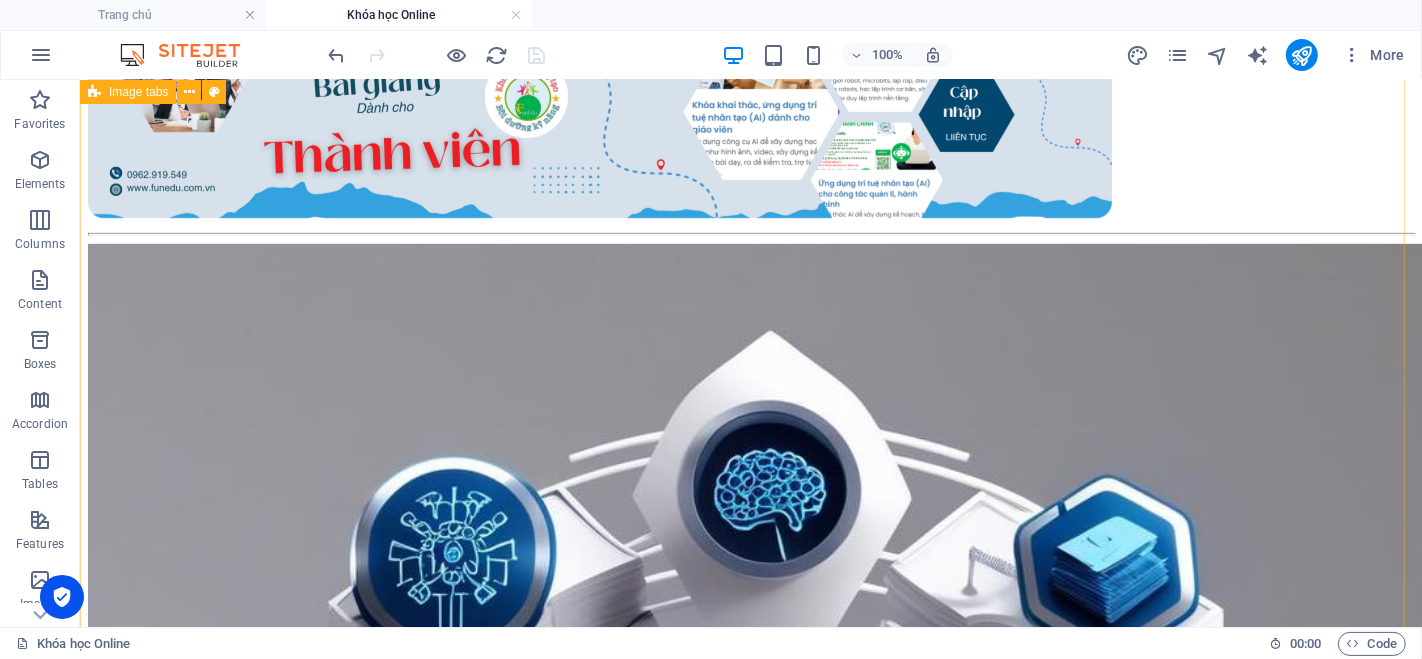 scroll, scrollTop: 635, scrollLeft: 0, axis: vertical 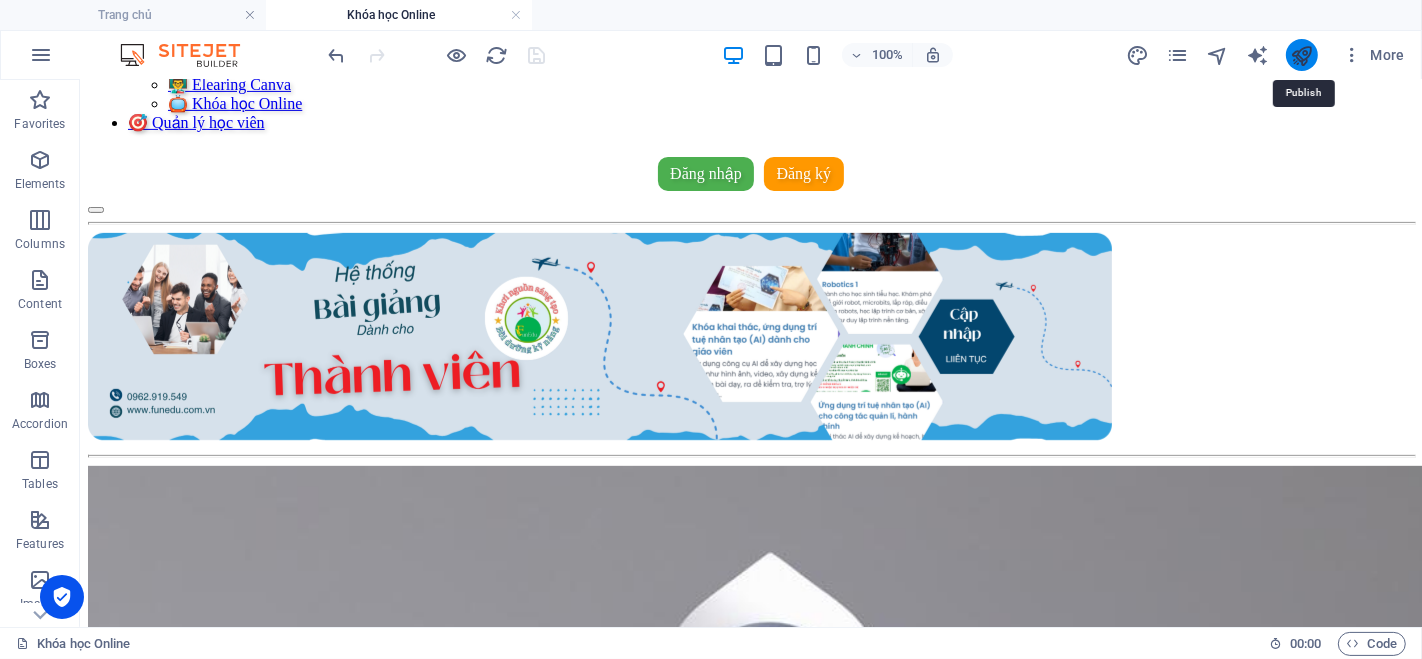 click at bounding box center (1301, 55) 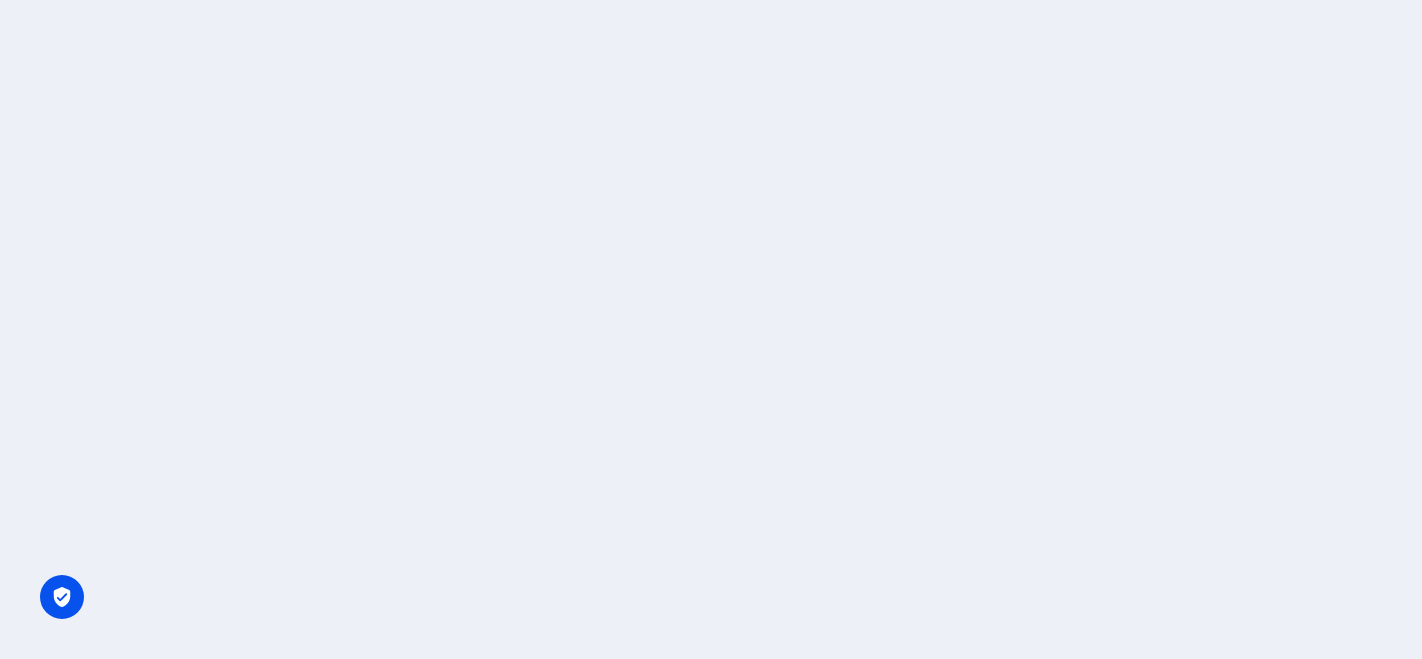 scroll, scrollTop: 0, scrollLeft: 0, axis: both 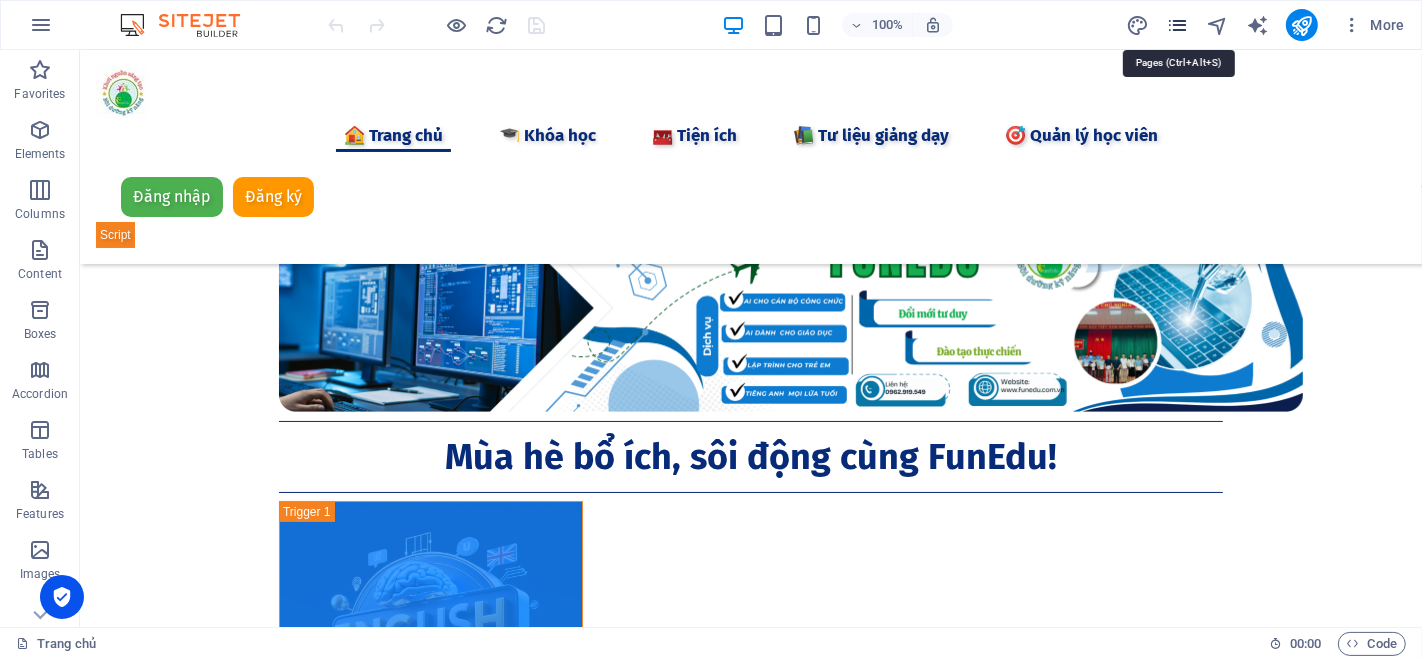 click at bounding box center [1177, 25] 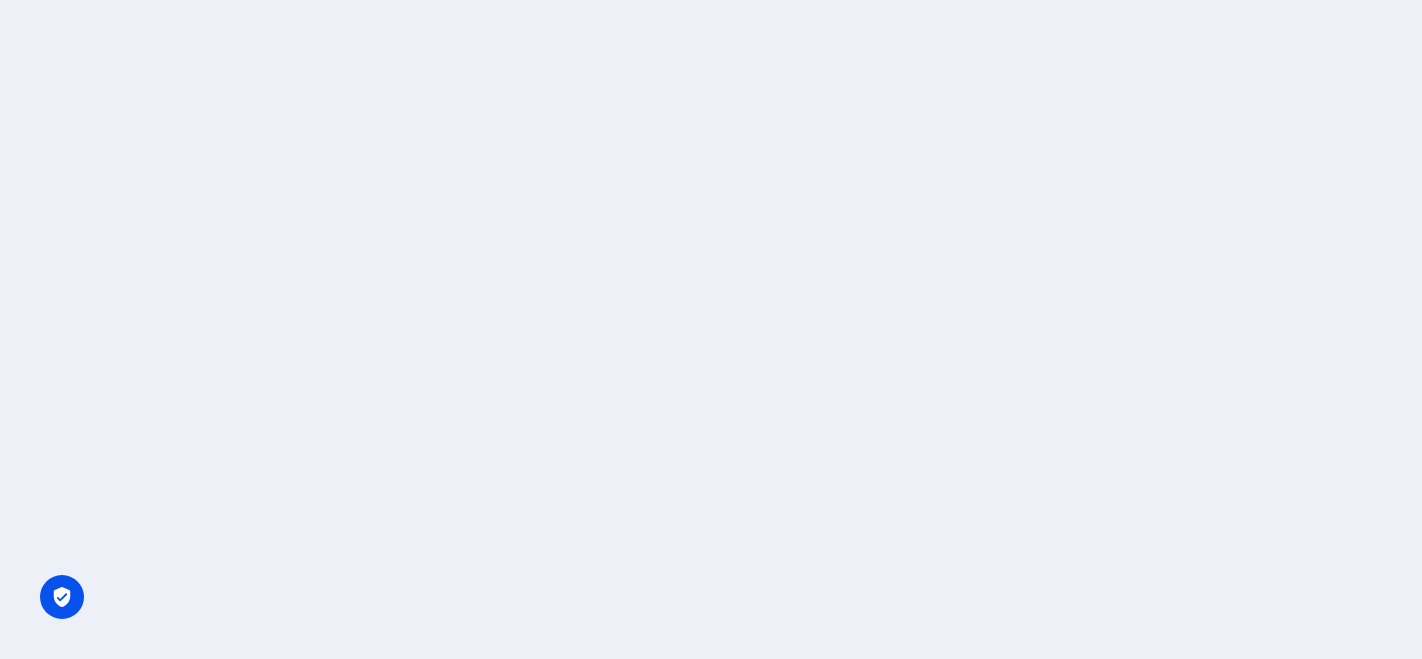 scroll, scrollTop: 0, scrollLeft: 0, axis: both 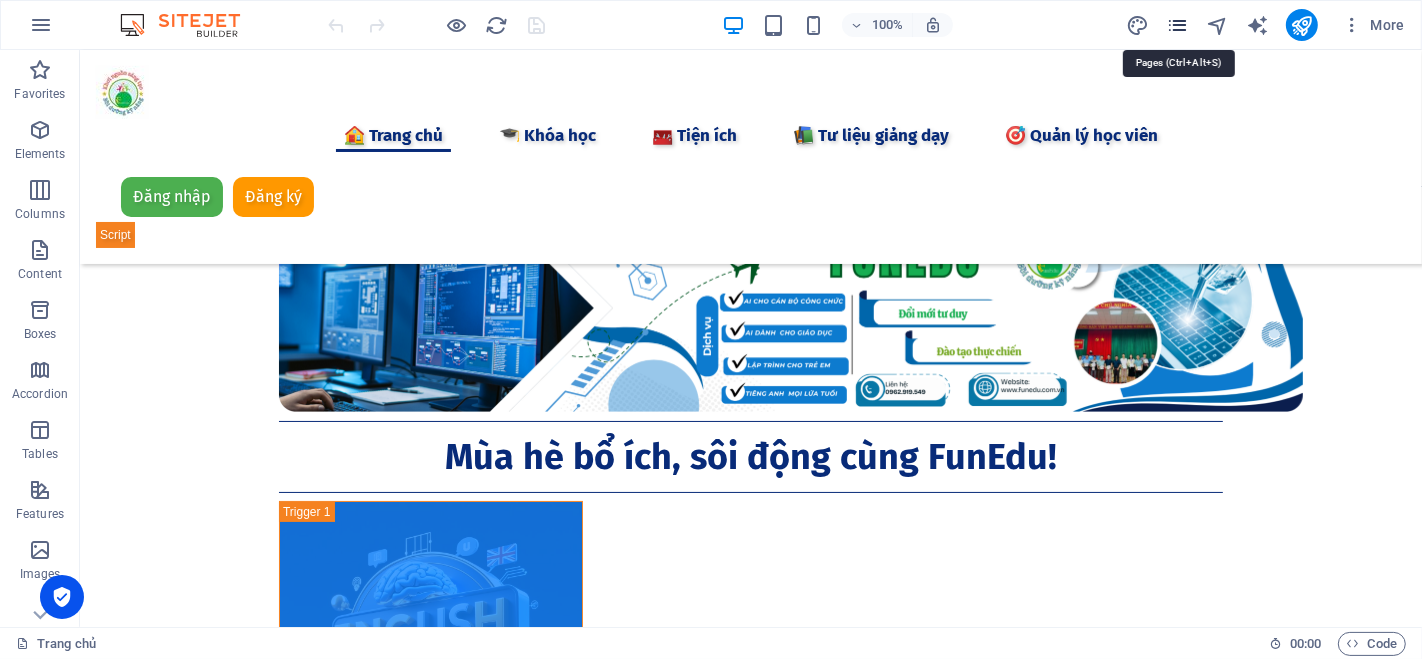 click at bounding box center [1177, 25] 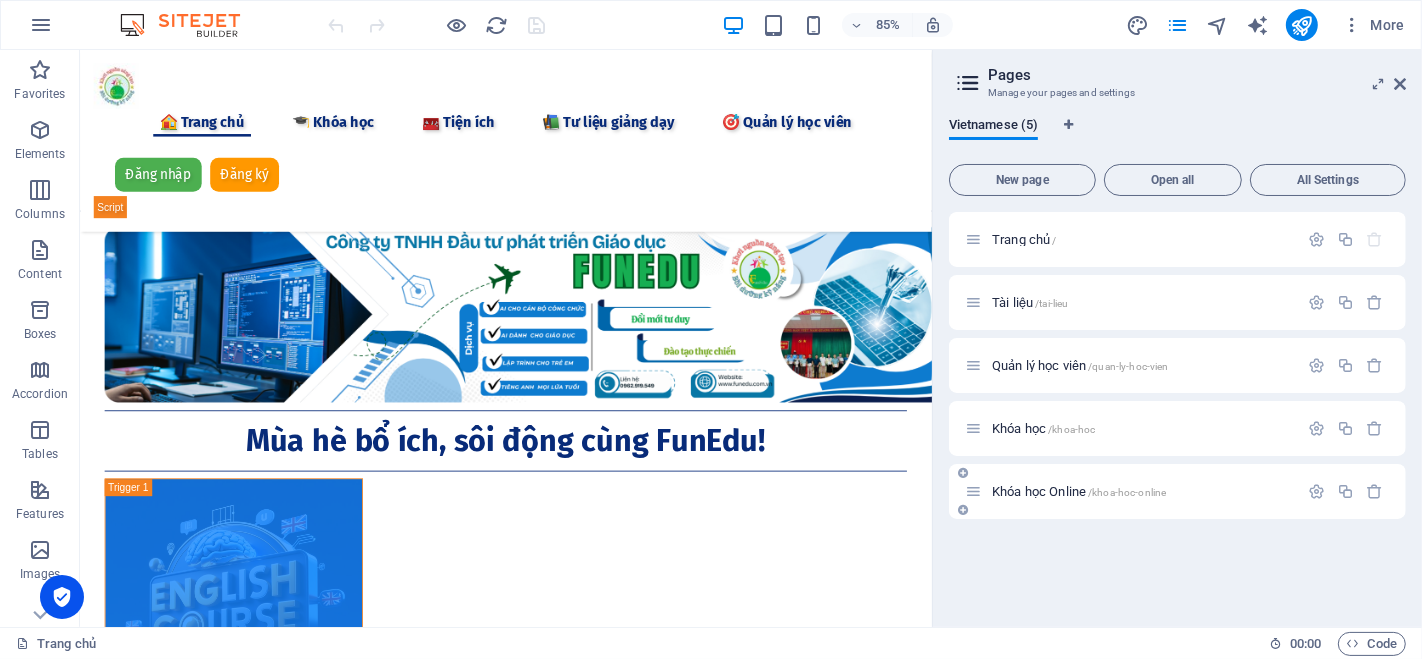 click on "Khóa học Online /khoa-hoc-online" at bounding box center [1131, 491] 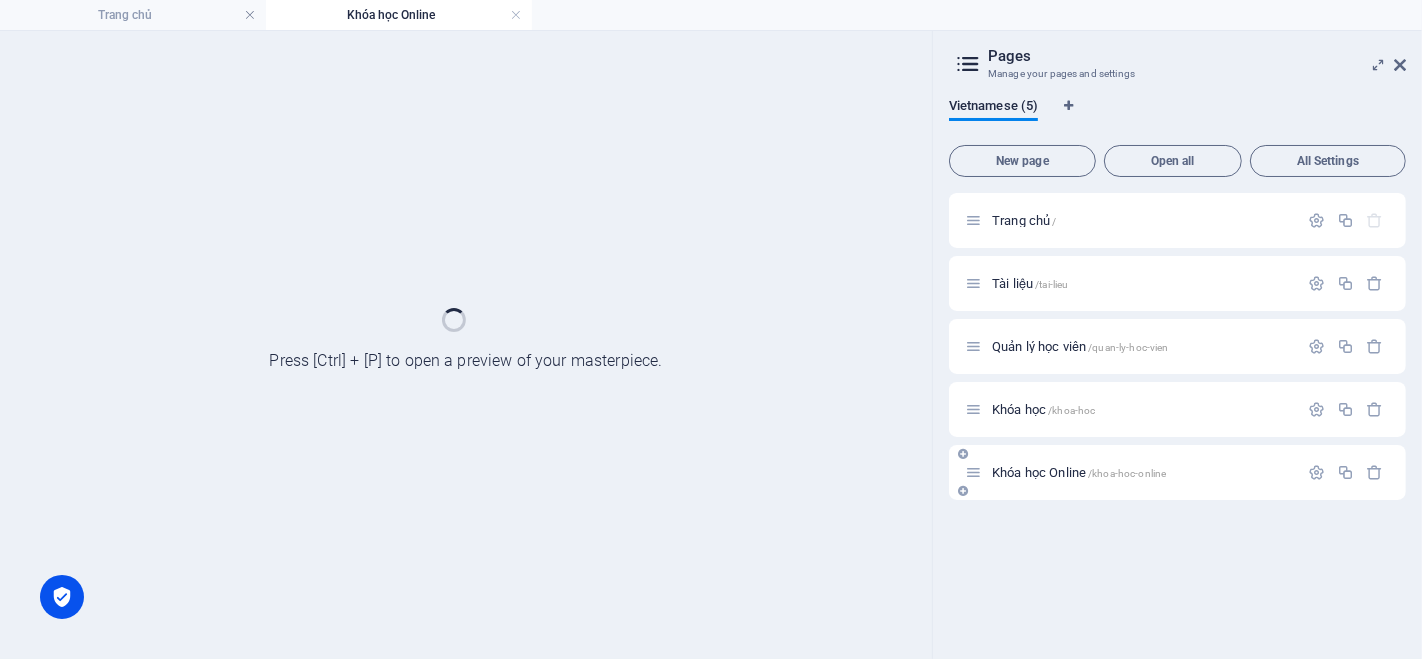 click on "Khóa học Online /khoa-hoc-online" at bounding box center [1177, 472] 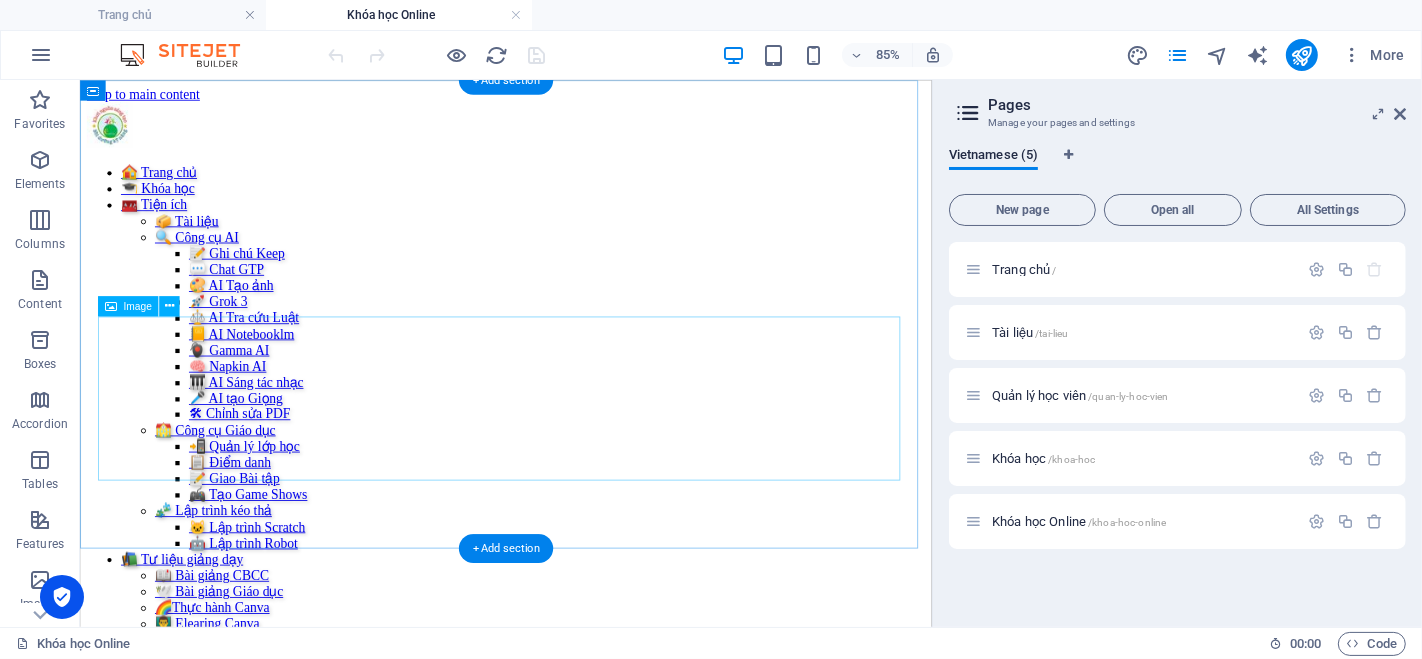 scroll, scrollTop: 444, scrollLeft: 0, axis: vertical 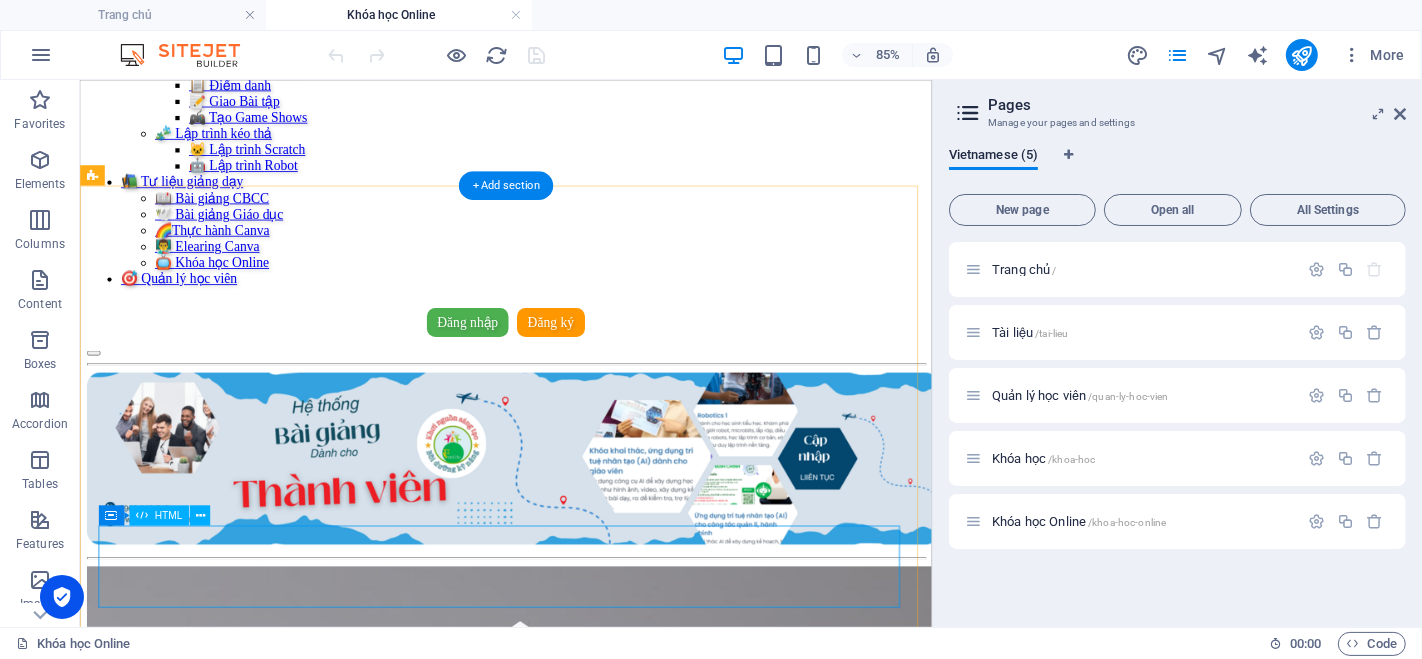 click on "Quản lý khóa học
Vào Lớp Học
Email  *
Mật khẩu  *
Đăng nhập
Chưa có tài khoản?  Đăng ký
Họ và tên  *
Email  *
Số điện thoại  *
Mật khẩu  *
Xác nhận mật khẩu  *
Đăng ký
Đã có tài khoản?  Đăng nhập" at bounding box center (580, 1742) 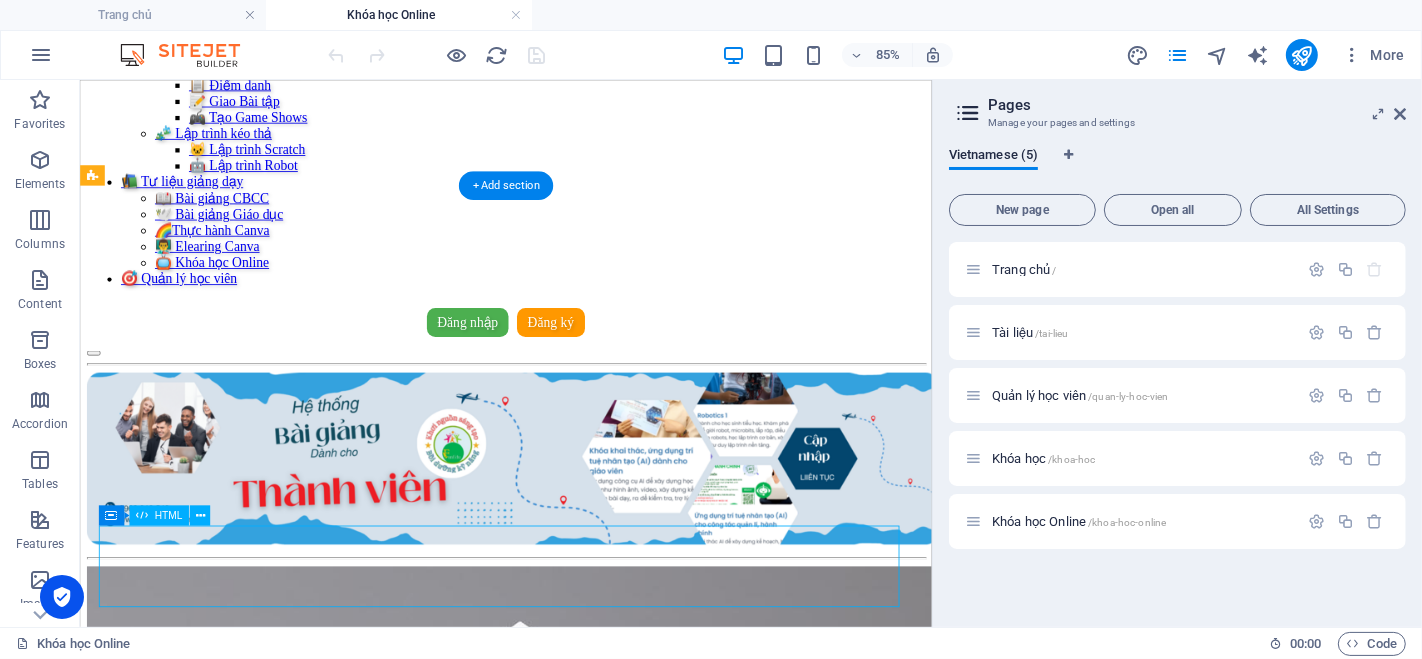 click on "Quản lý khóa học
Vào Lớp Học
Email  *
Mật khẩu  *
Đăng nhập
Chưa có tài khoản?  Đăng ký
Họ và tên  *
Email  *
Số điện thoại  *
Mật khẩu  *
Xác nhận mật khẩu  *
Đăng ký
Đã có tài khoản?  Đăng nhập" at bounding box center (580, 1742) 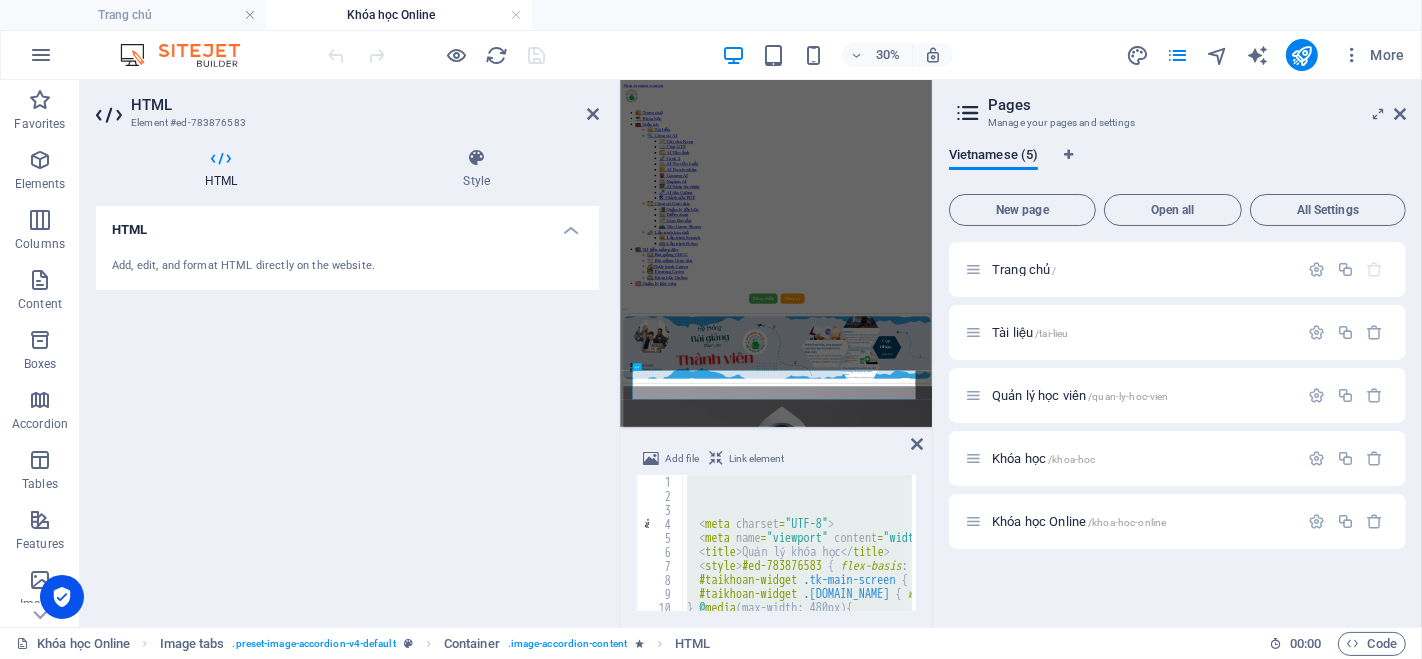 type on "</html>" 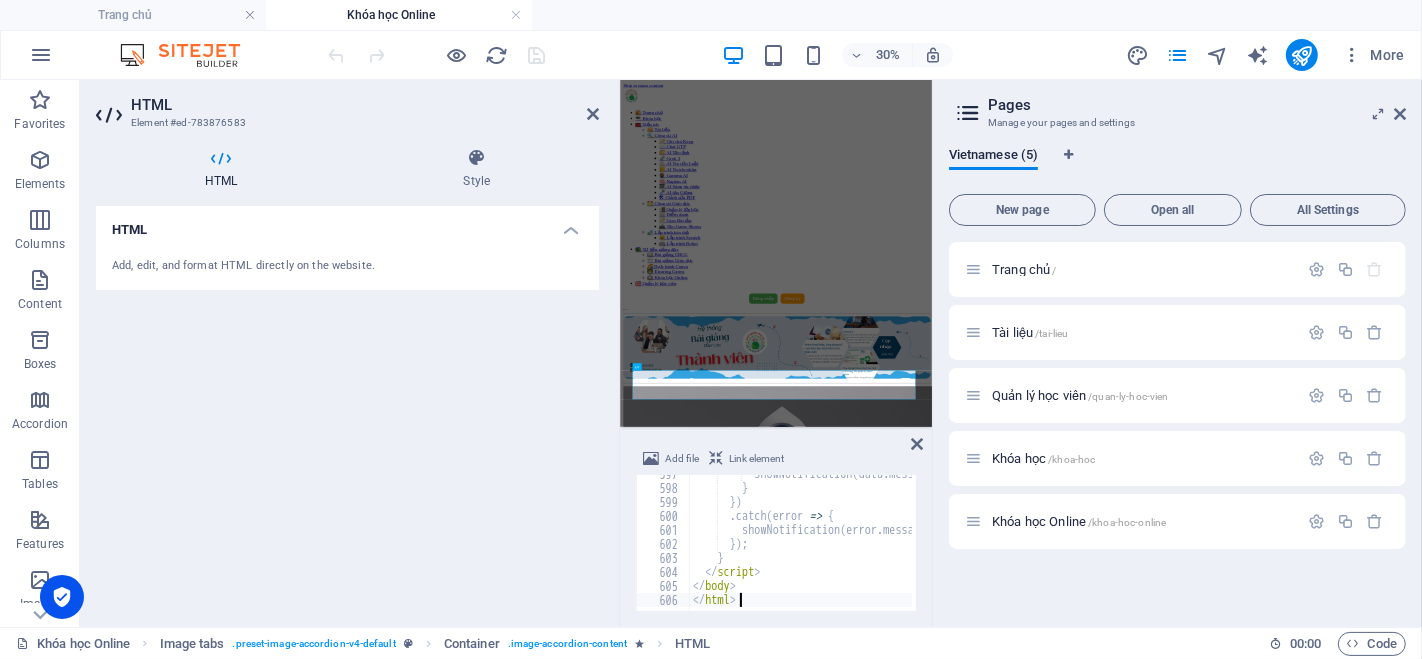 click on "HTML Add, edit, and format HTML directly on the website." at bounding box center (347, 408) 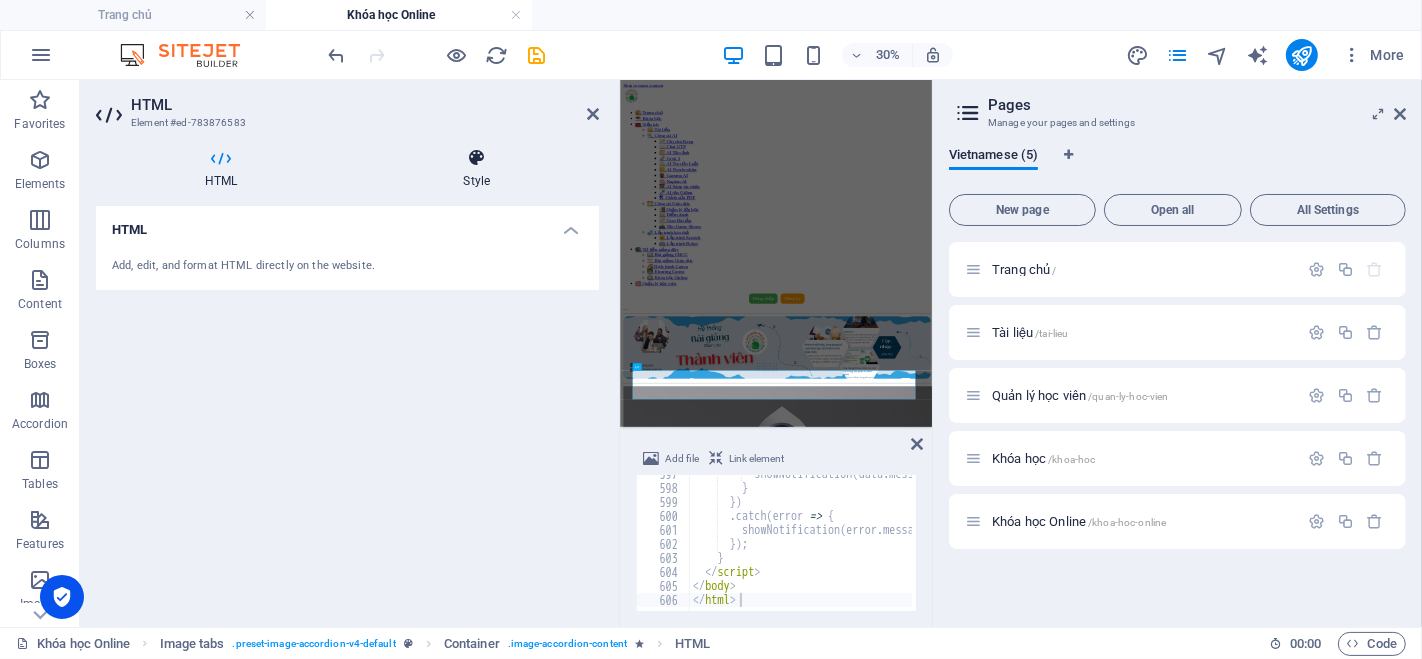 click on "Style" at bounding box center (477, 169) 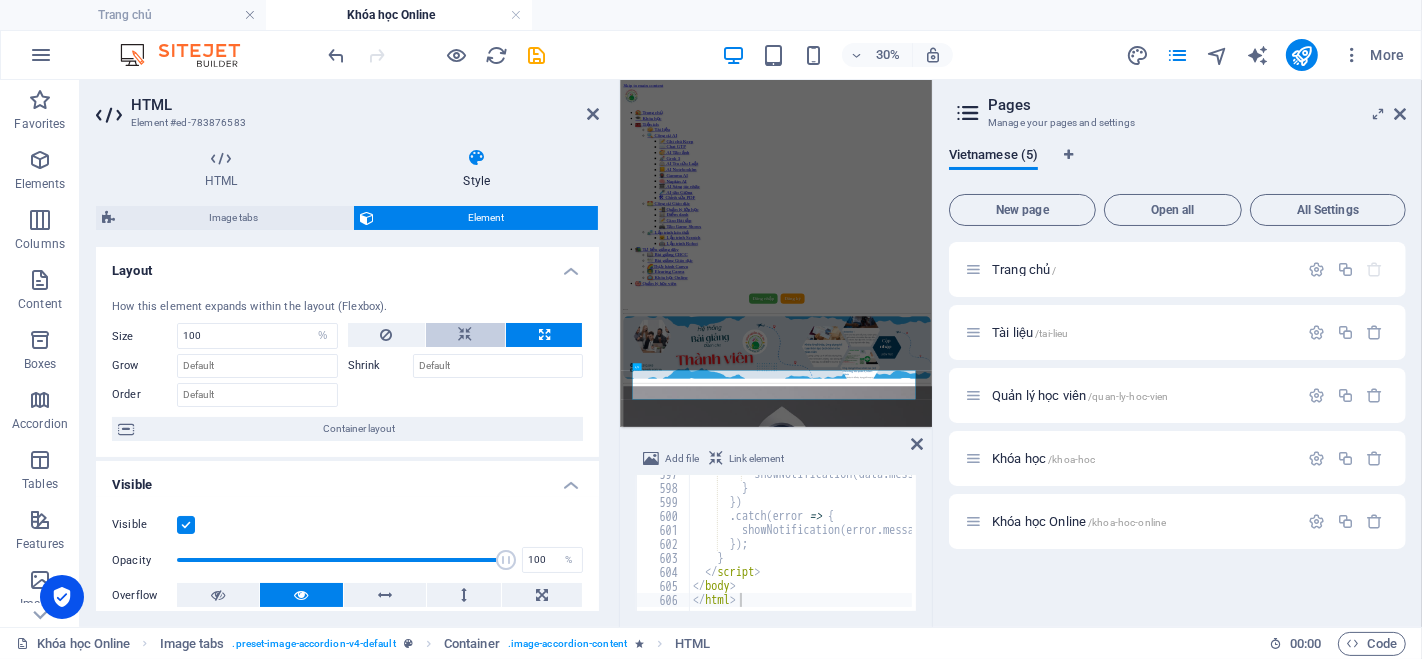 click at bounding box center [465, 335] 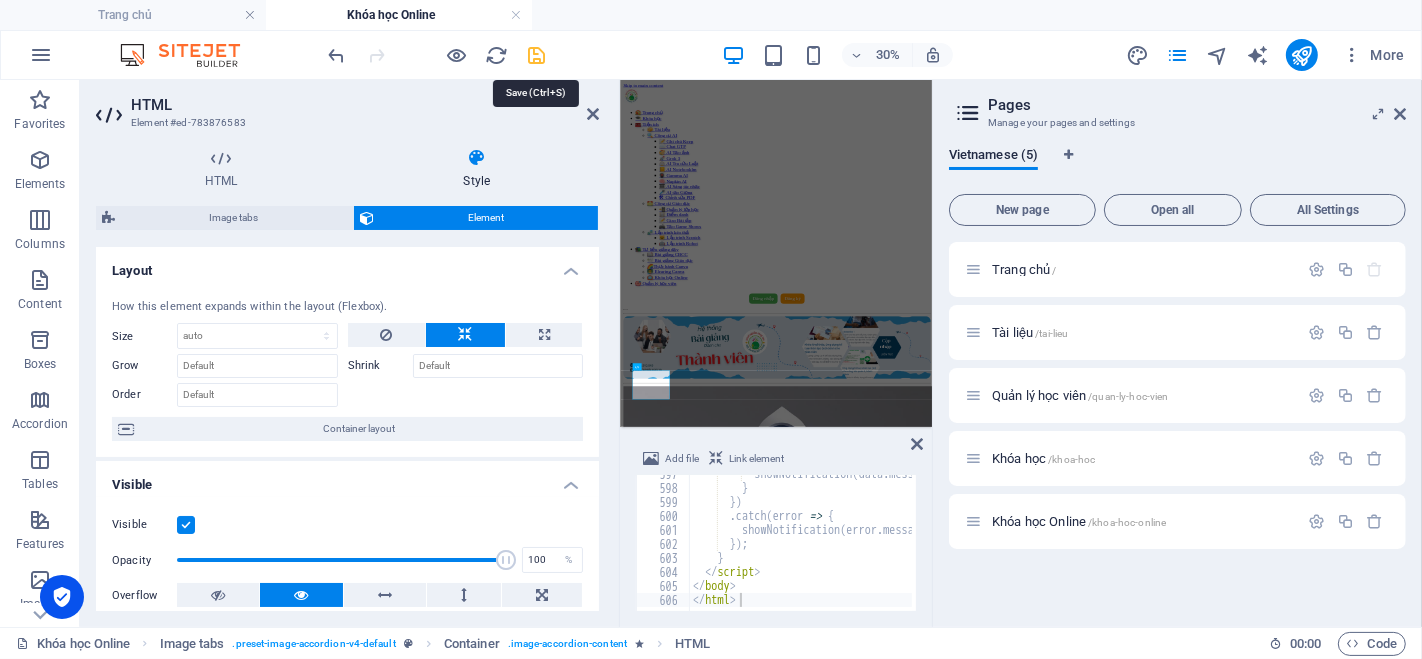 click at bounding box center (537, 55) 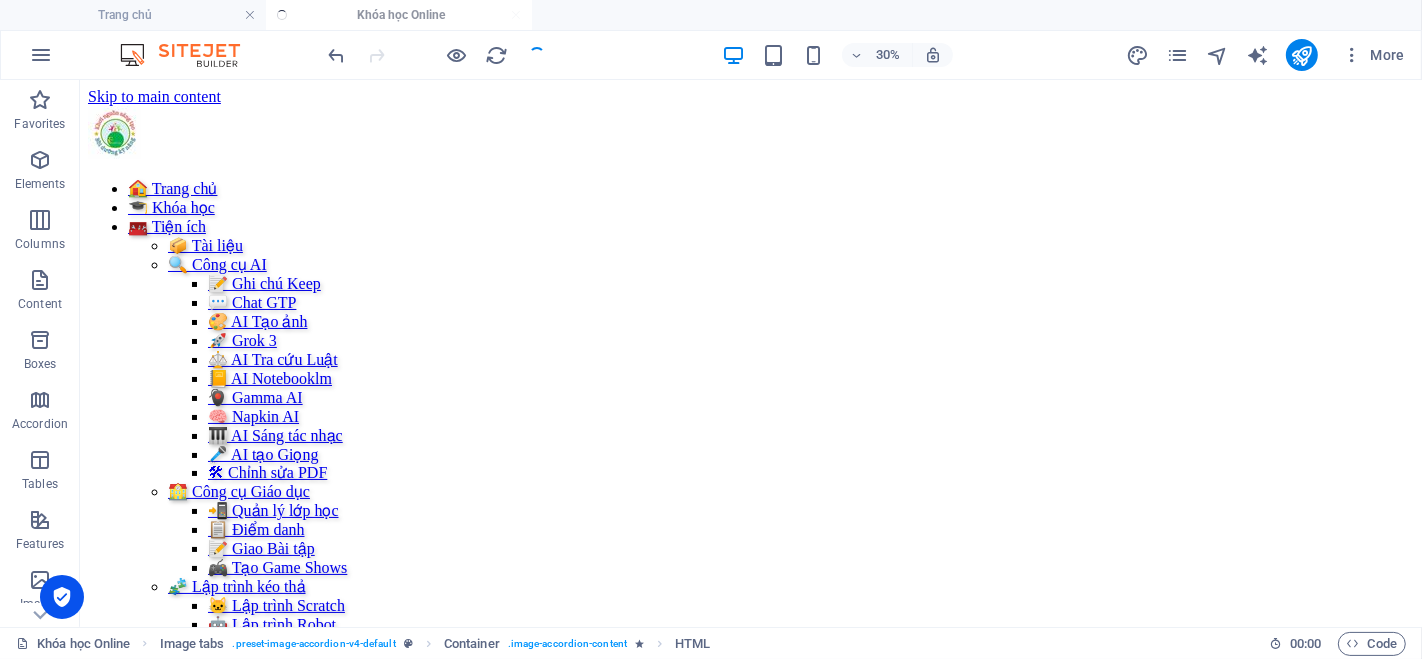 scroll, scrollTop: 746, scrollLeft: 0, axis: vertical 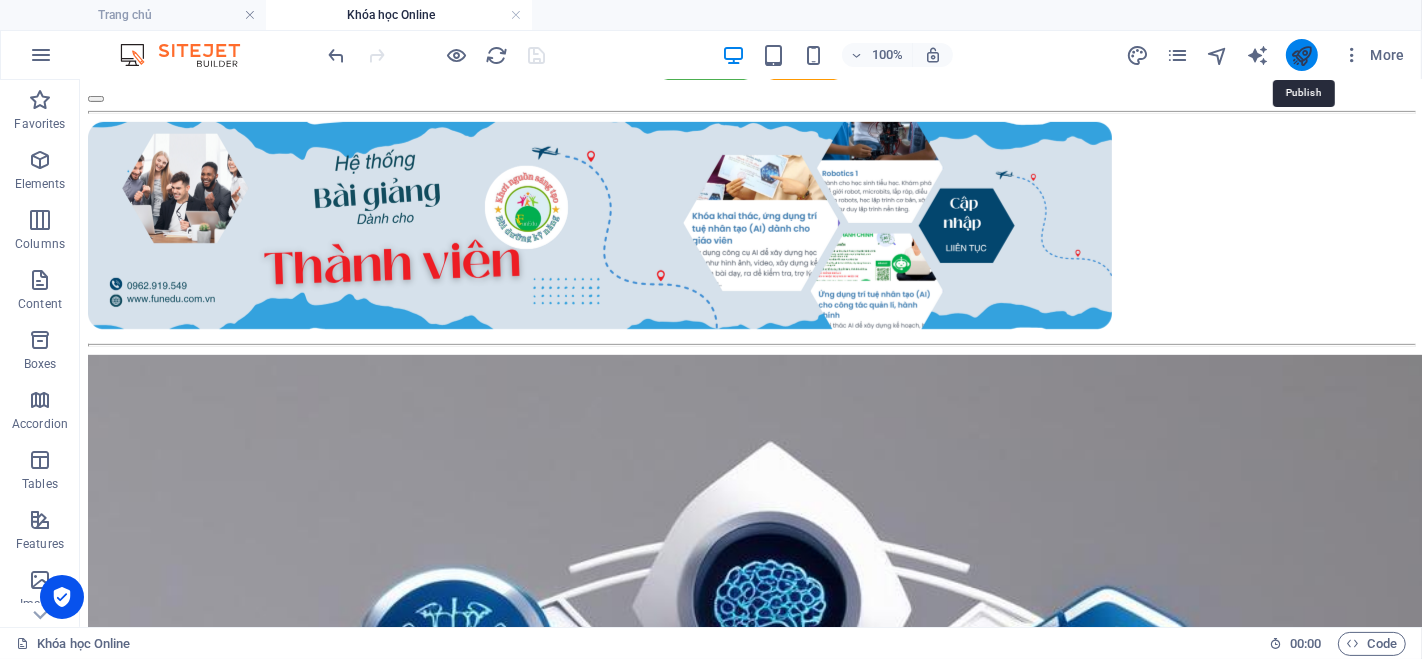 drag, startPoint x: 1297, startPoint y: 54, endPoint x: 815, endPoint y: 53, distance: 482.00104 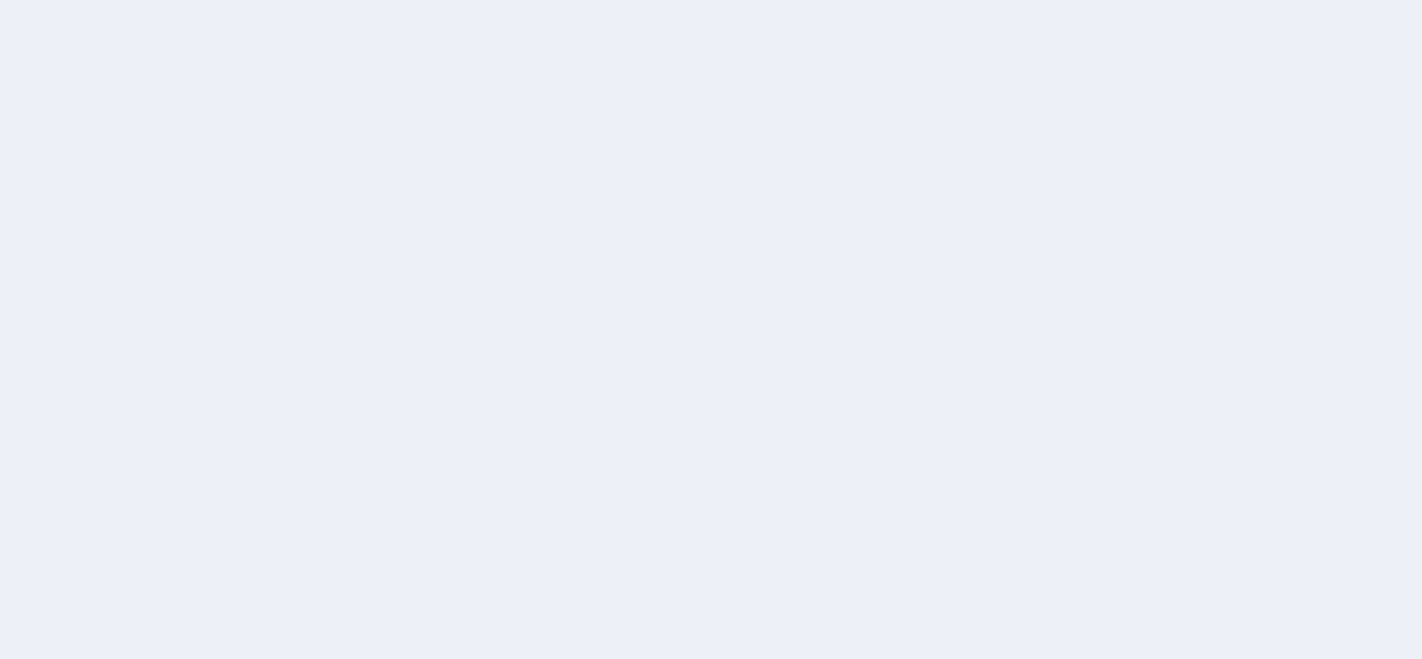 scroll, scrollTop: 0, scrollLeft: 0, axis: both 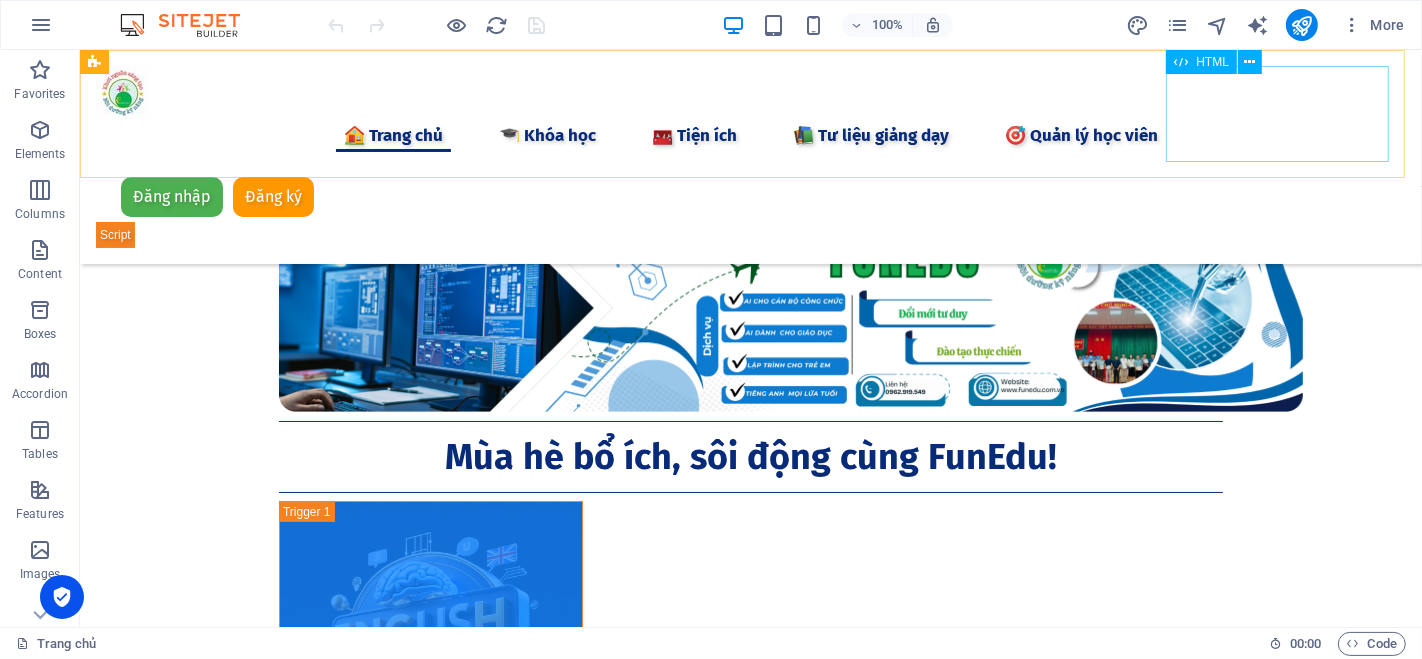 click on "Đăng nhập
Đăng ký
[GEOGRAPHIC_DATA]
Email  *
Mật khẩu  *
Đăng nhập
Chưa có tài khoản?  Đăng ký
Họ và tên  *
Email  *
Số điện thoại  *
Mật khẩu  *
Xác nhận mật khẩu  *
Đăng ký
Đã có tài khoản?  Đăng nhập" at bounding box center (750, 210) 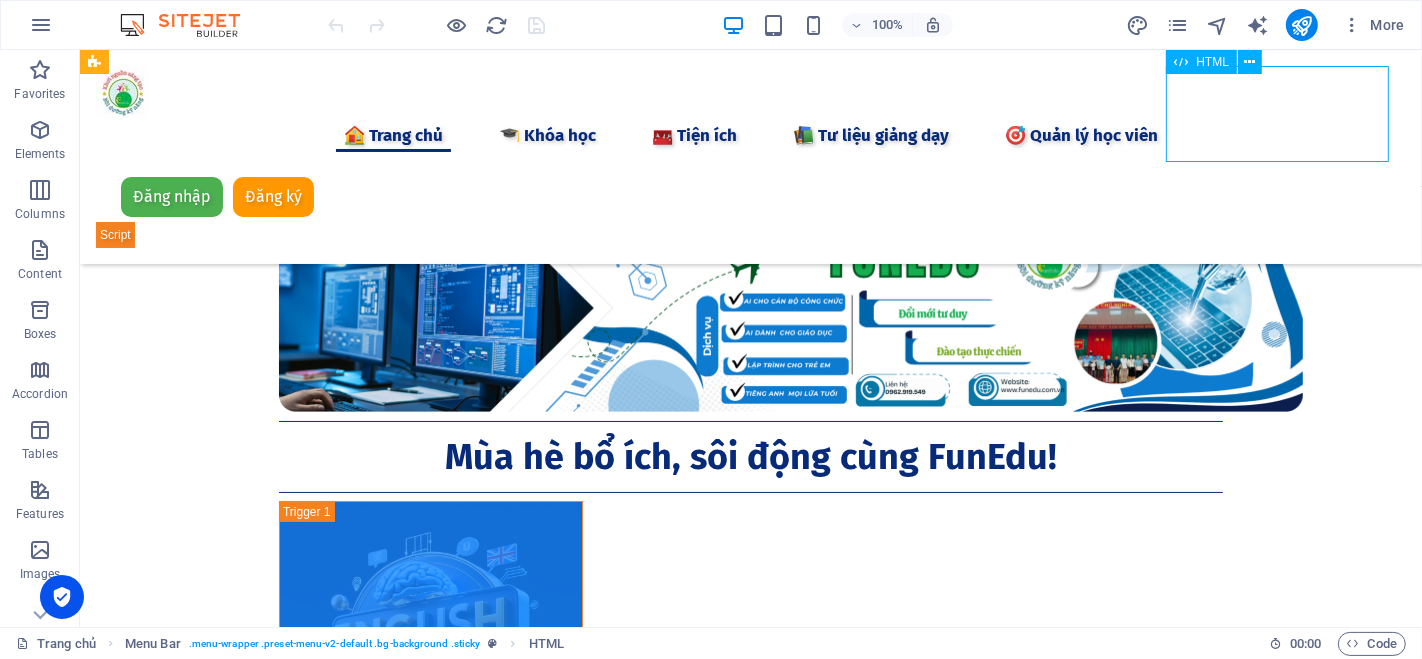 click on "Đăng nhập
Đăng ký
[GEOGRAPHIC_DATA]
Email  *
Mật khẩu  *
Đăng nhập
Chưa có tài khoản?  Đăng ký
Họ và tên  *
Email  *
Số điện thoại  *
Mật khẩu  *
Xác nhận mật khẩu  *
Đăng ký
Đã có tài khoản?  Đăng nhập" at bounding box center [750, 210] 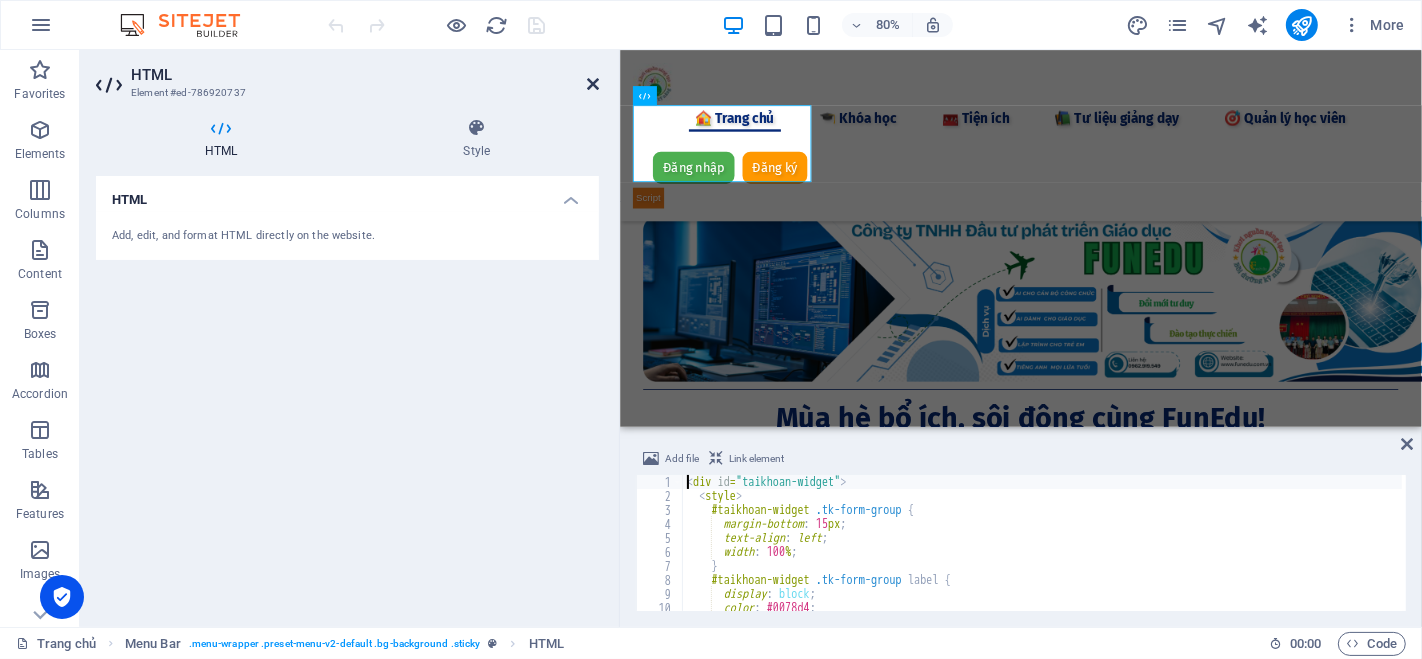 click at bounding box center [593, 84] 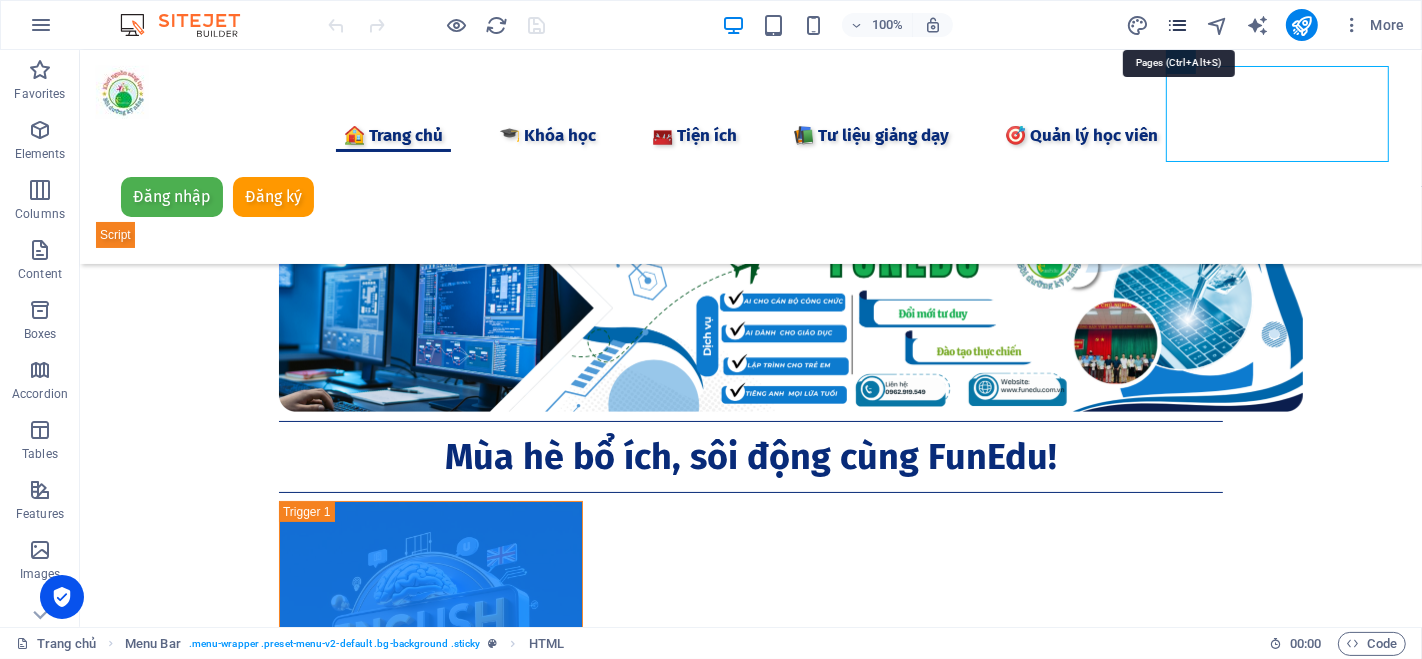 click at bounding box center (1177, 25) 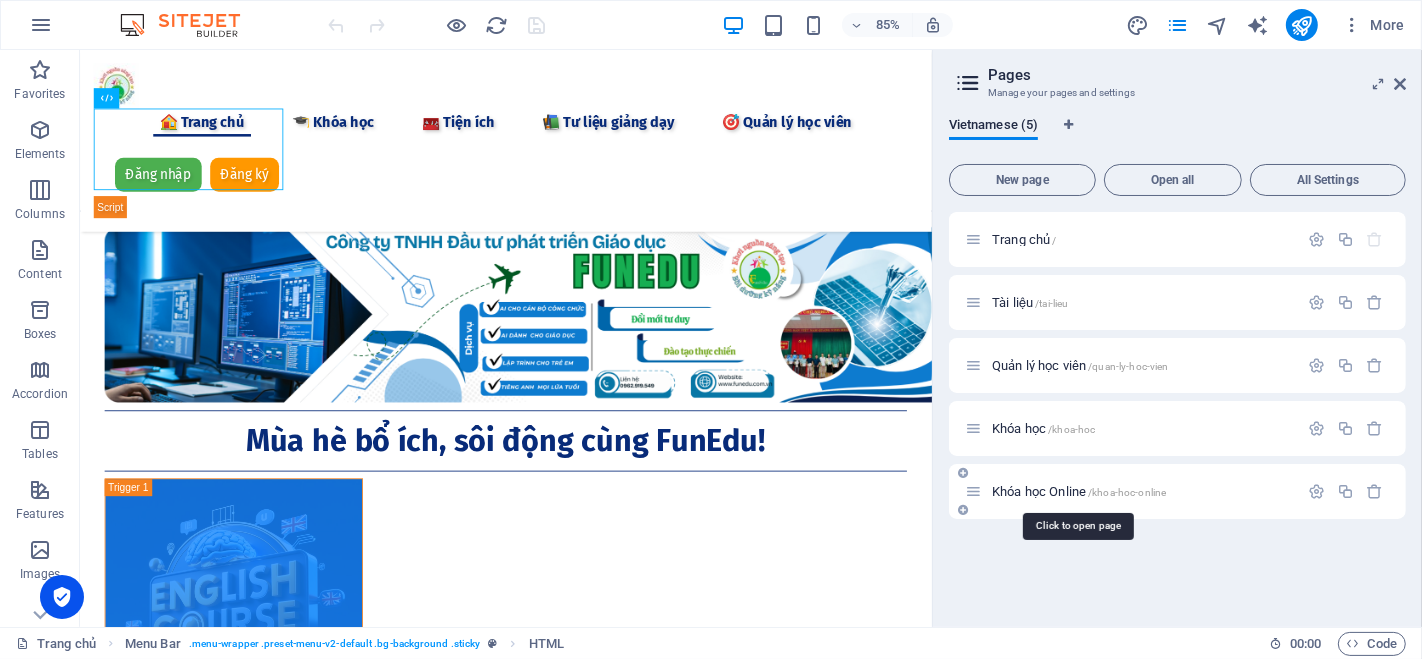 click on "Khóa học Online /khoa-hoc-online" at bounding box center [1079, 491] 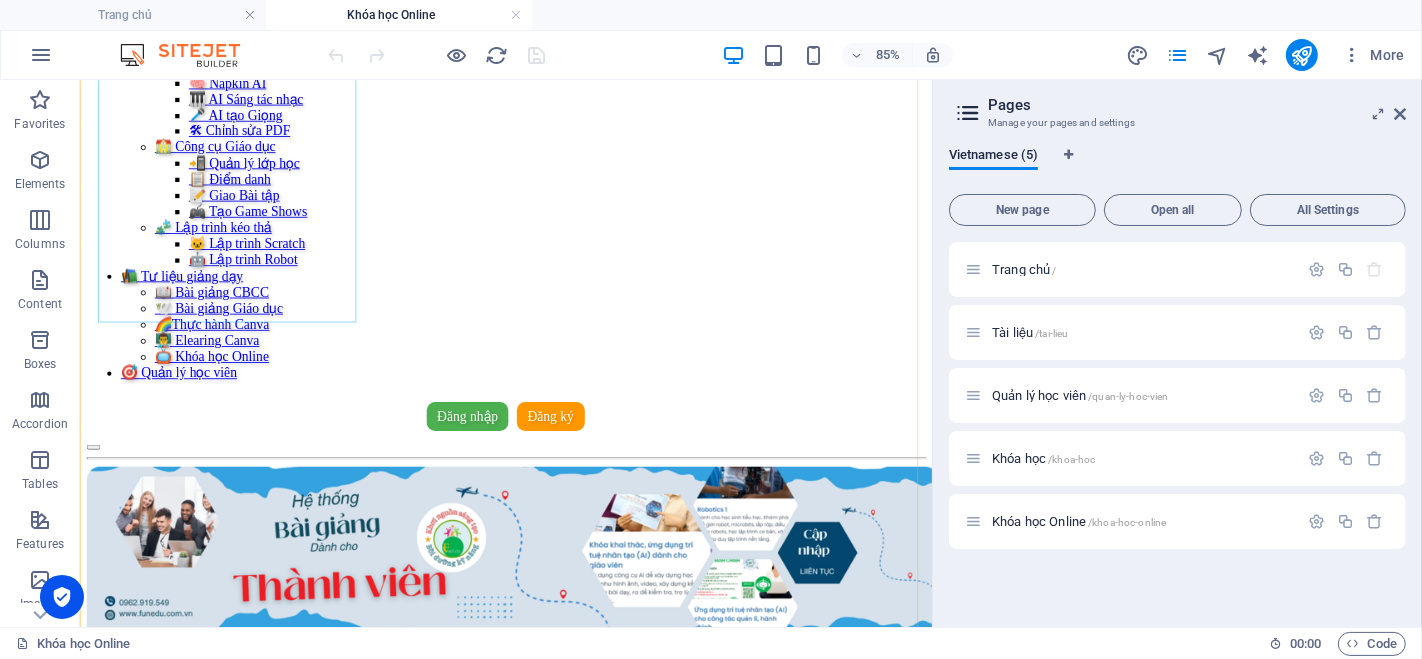 scroll, scrollTop: 666, scrollLeft: 0, axis: vertical 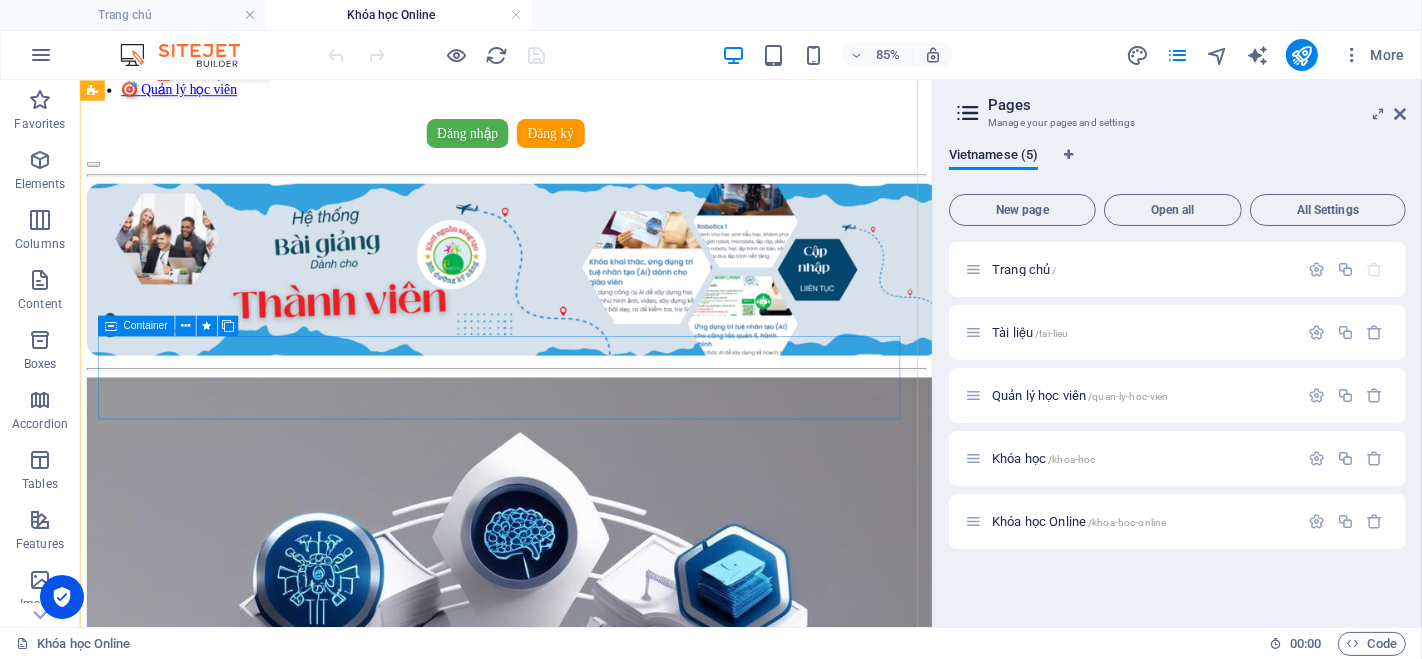 click on "Quản lý khóa học
Vào Lớp Học
Email  *
Mật khẩu  *
Đăng nhập
Chưa có tài khoản?  Đăng ký
Họ và tên  *
Email  *
Số điện thoại  *
Mật khẩu  *
Xác nhận mật khẩu  *
Đăng ký
Đã có tài khoản?  Đăng nhập" at bounding box center (580, 1520) 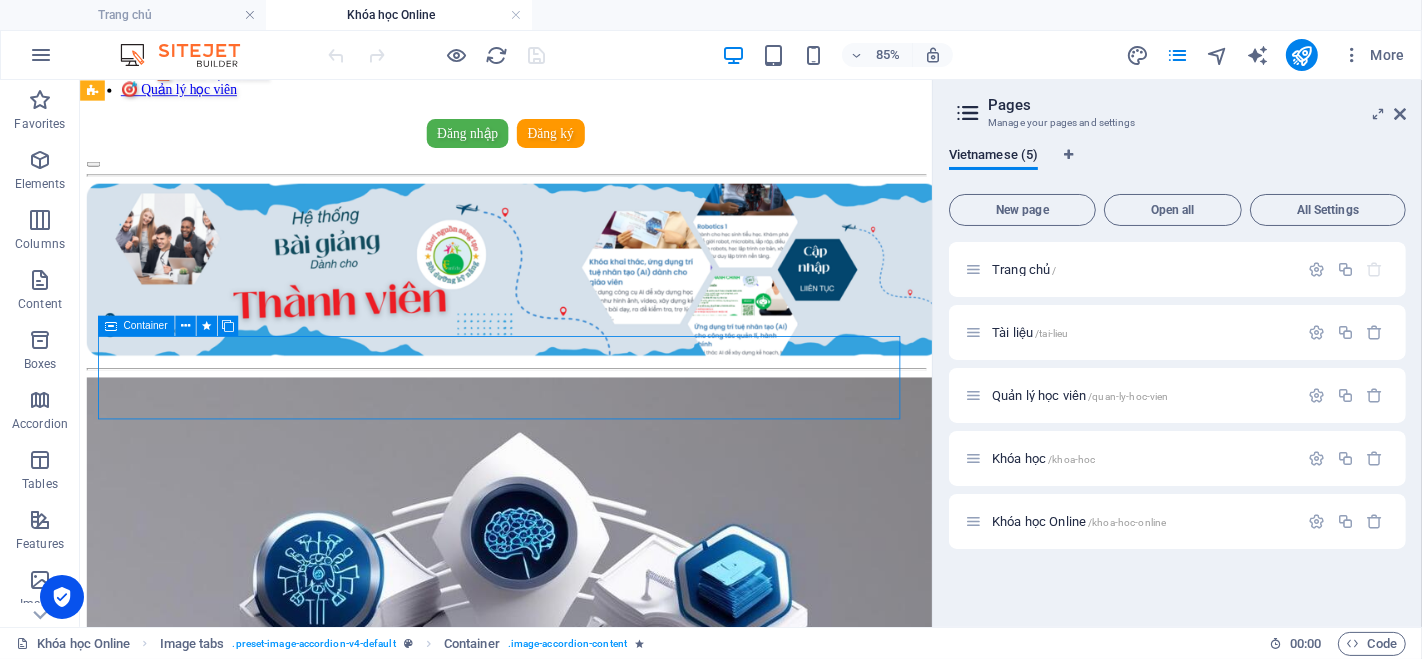 click on "Quản lý khóa học
Vào Lớp Học
Email  *
Mật khẩu  *
Đăng nhập
Chưa có tài khoản?  Đăng ký
Họ và tên  *
Email  *
Số điện thoại  *
Mật khẩu  *
Xác nhận mật khẩu  *
Đăng ký
Đã có tài khoản?  Đăng nhập" at bounding box center [580, 1520] 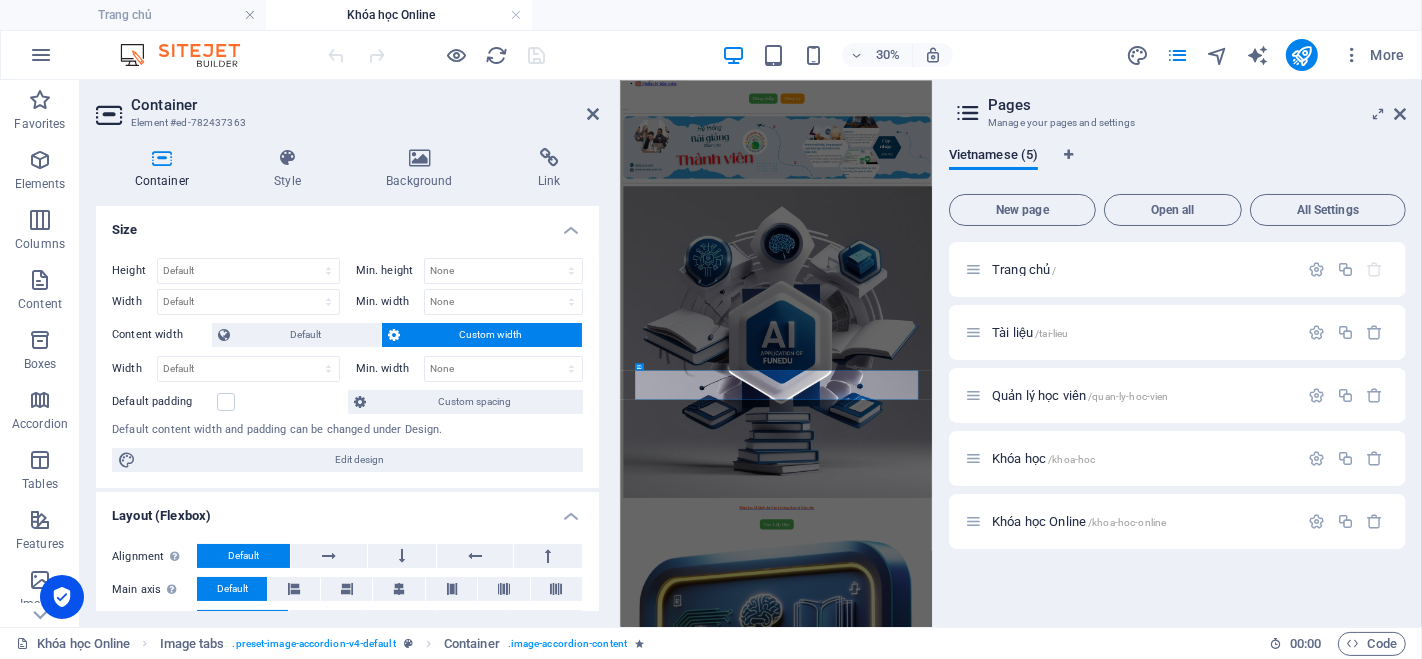 scroll, scrollTop: 0, scrollLeft: 0, axis: both 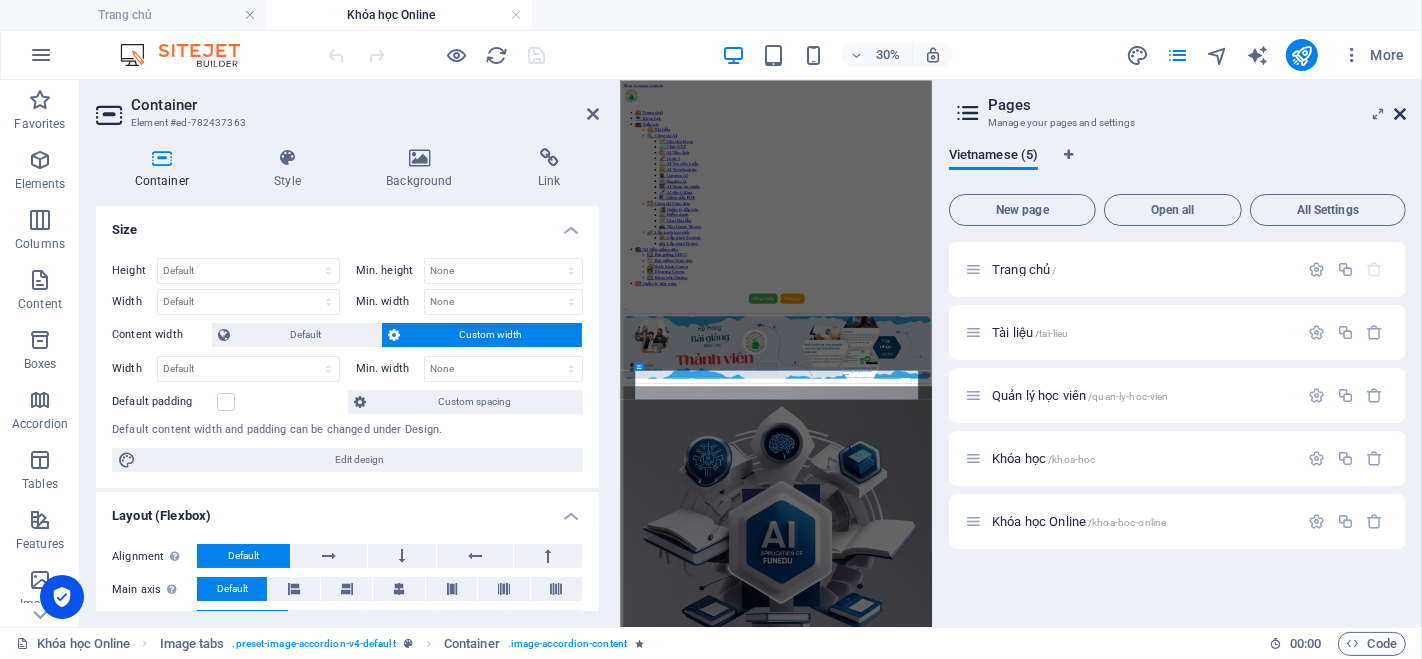 click at bounding box center (1400, 114) 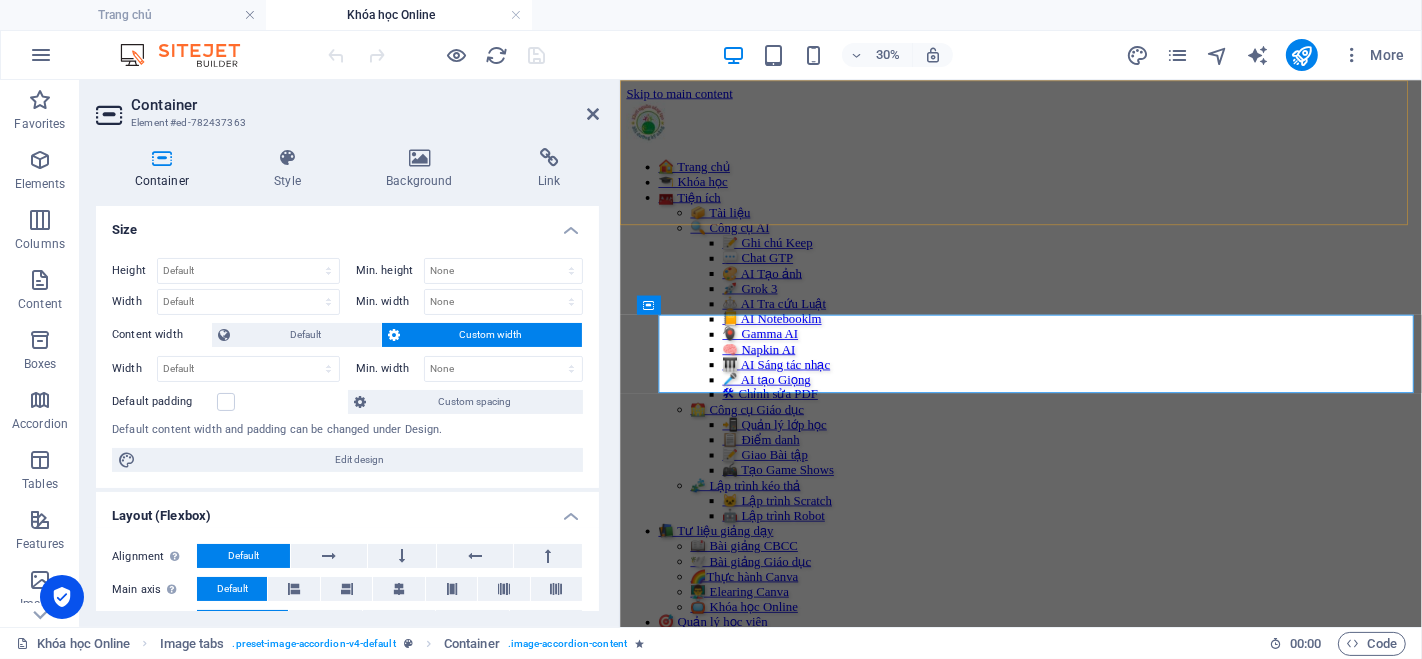 scroll, scrollTop: 674, scrollLeft: 0, axis: vertical 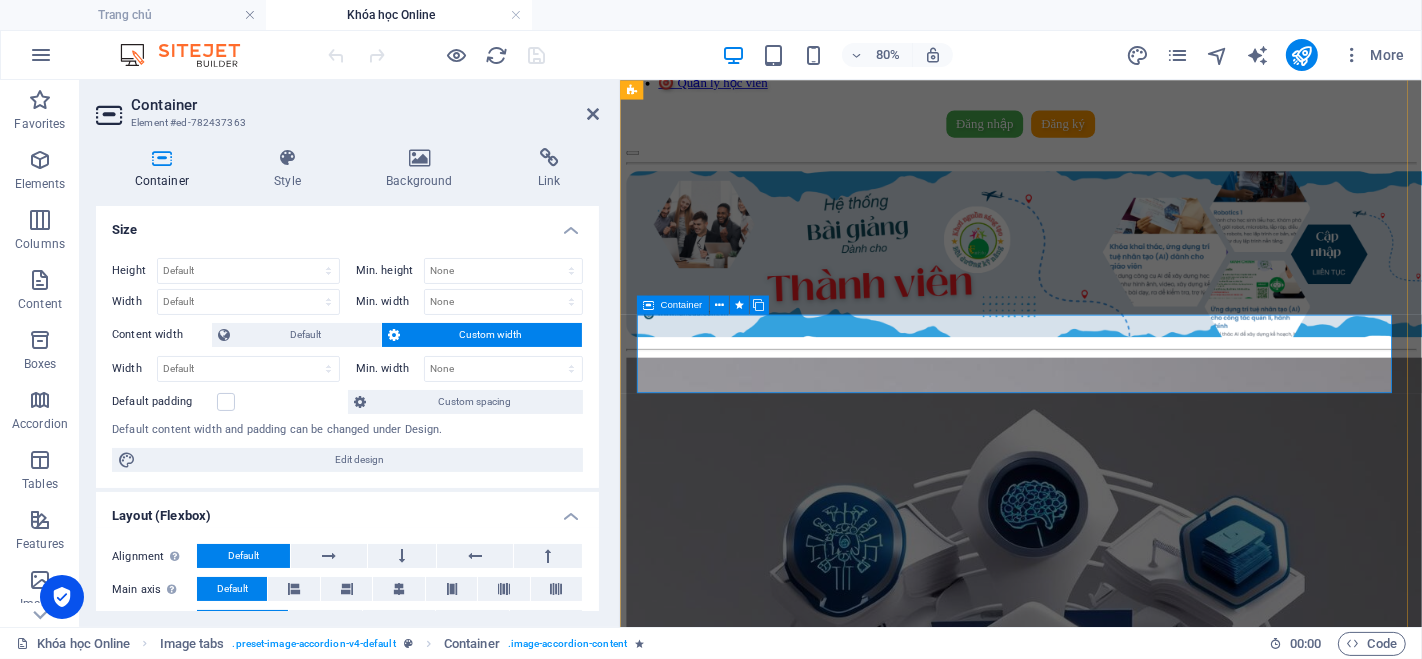 click on "Quản lý khóa học
Vào Lớp Học
Email  *
Mật khẩu  *
Đăng nhập
Chưa có tài khoản?  Đăng ký
Họ và tên  *
Email  *
Số điện thoại  *
Mật khẩu  *
Xác nhận mật khẩu  *
Đăng ký
Đã có tài khoản?  Đăng nhập" at bounding box center (1121, 1516) 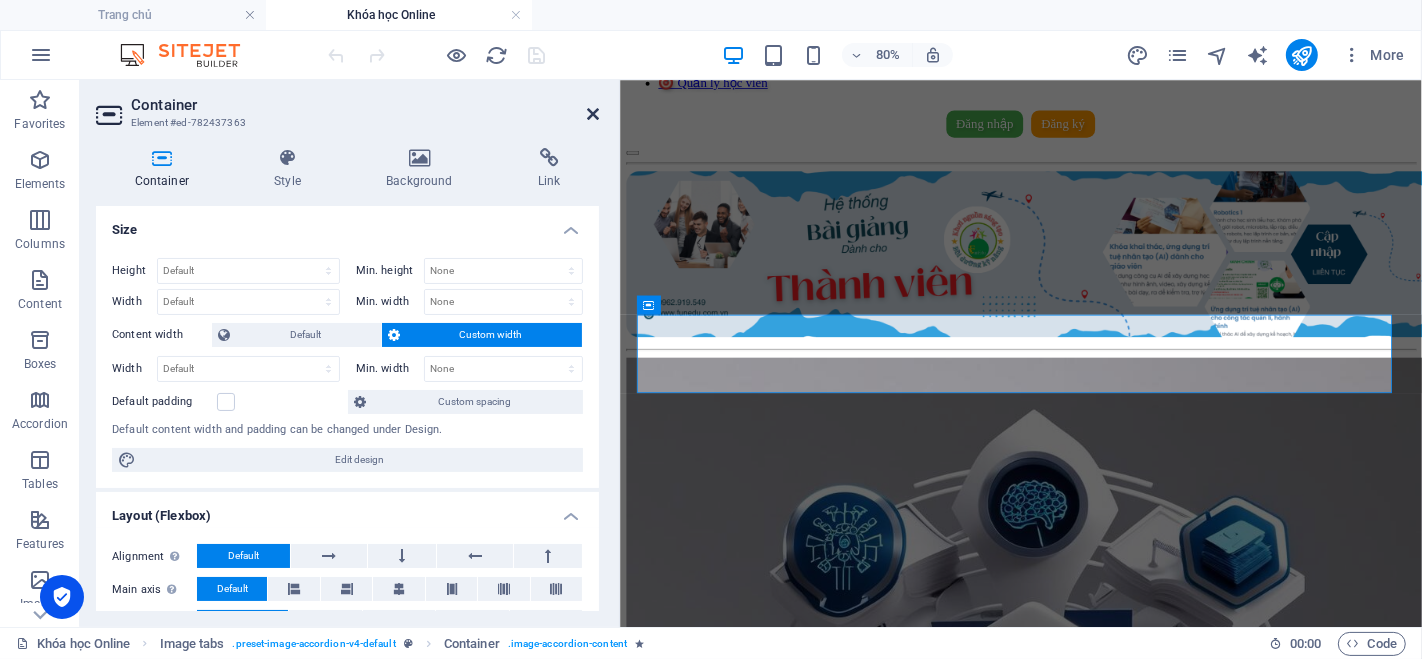 click at bounding box center [593, 114] 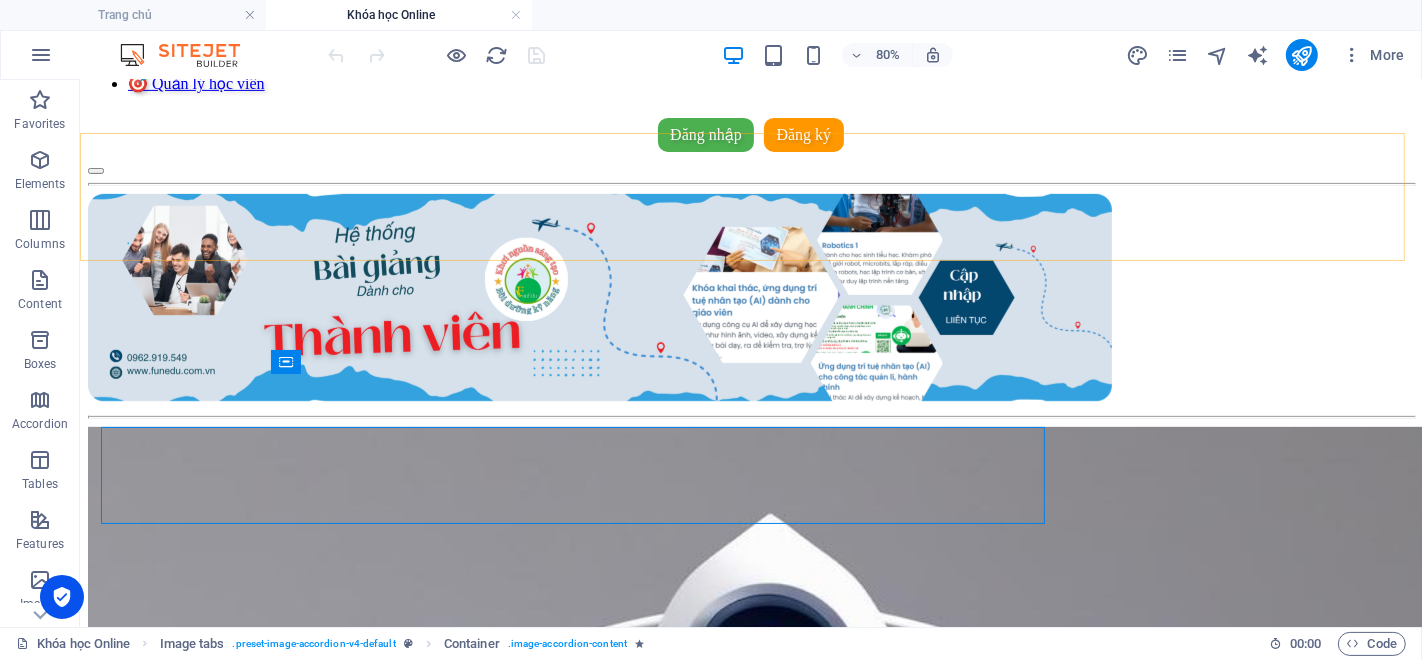 scroll, scrollTop: 621, scrollLeft: 0, axis: vertical 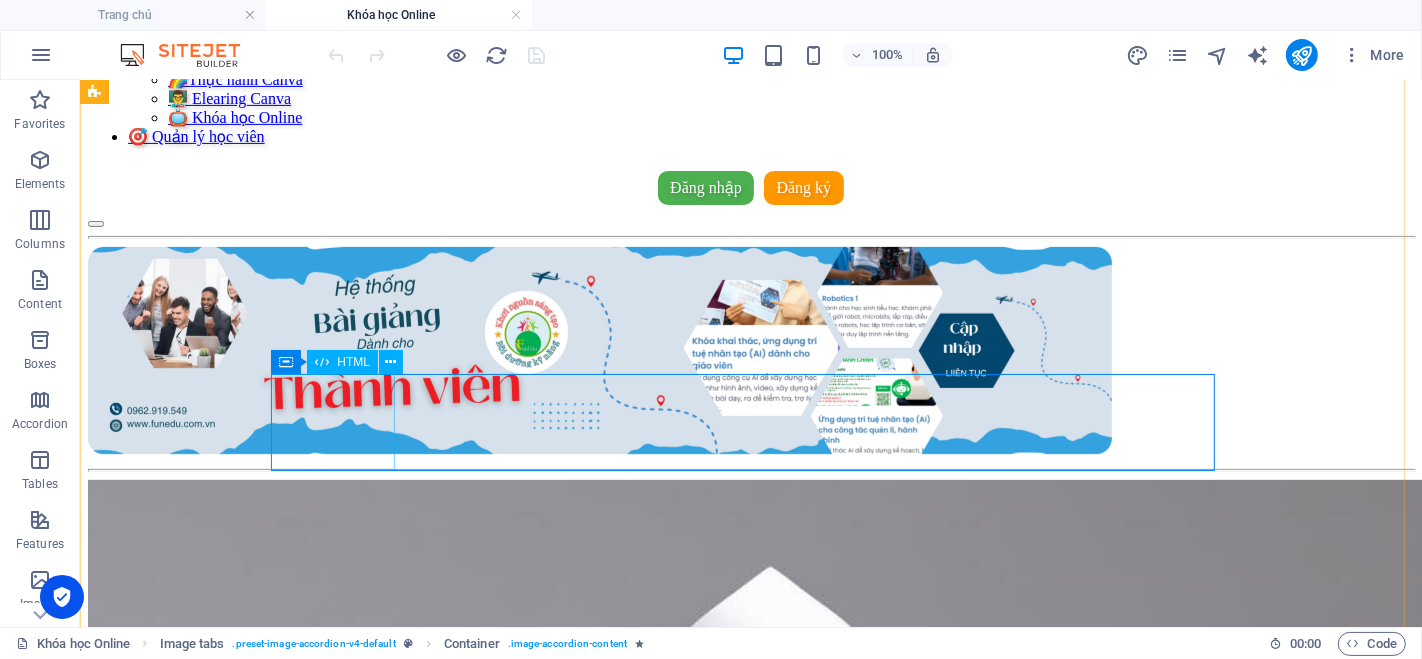 click on "Quản lý khóa học
Vào Lớp Học
Email  *
Mật khẩu  *
Đăng nhập
Chưa có tài khoản?  Đăng ký
Họ và tên  *
Email  *
Số điện thoại  *
Mật khẩu  *
Xác nhận mật khẩu  *
Đăng ký
Đã có tài khoản?  Đăng nhập" at bounding box center [750, 1909] 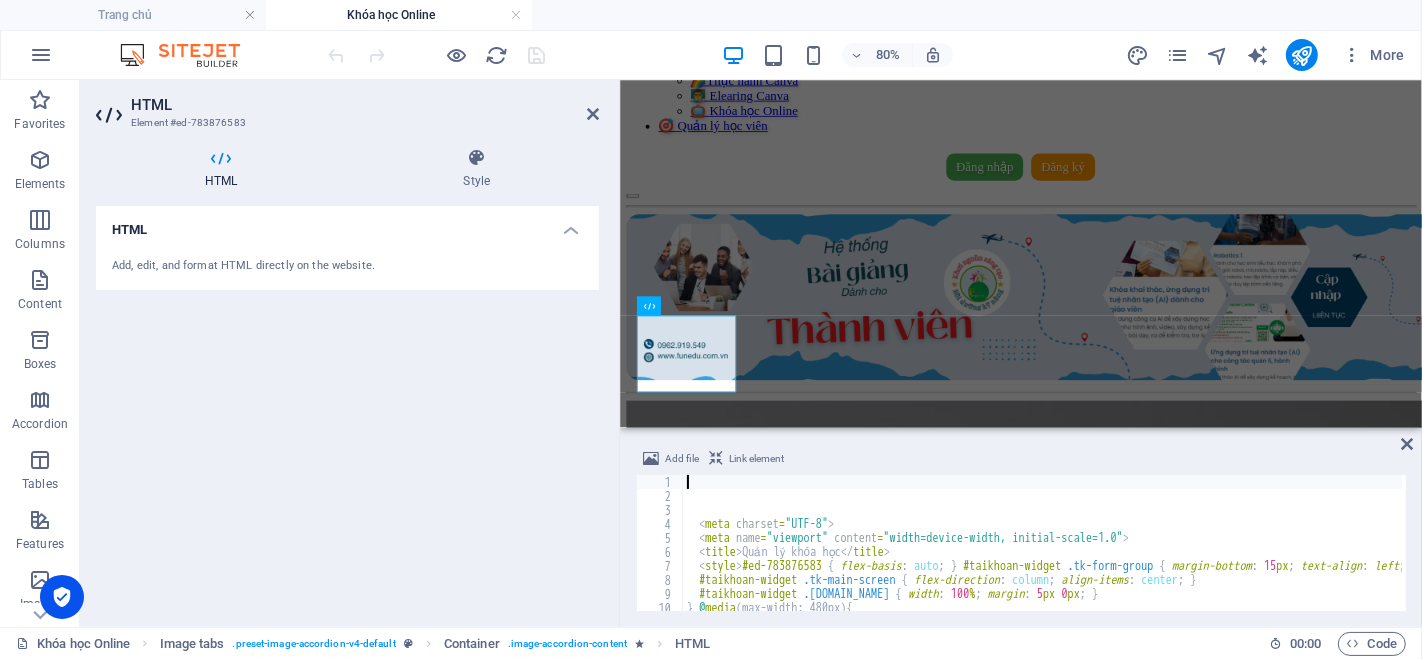 scroll, scrollTop: 674, scrollLeft: 0, axis: vertical 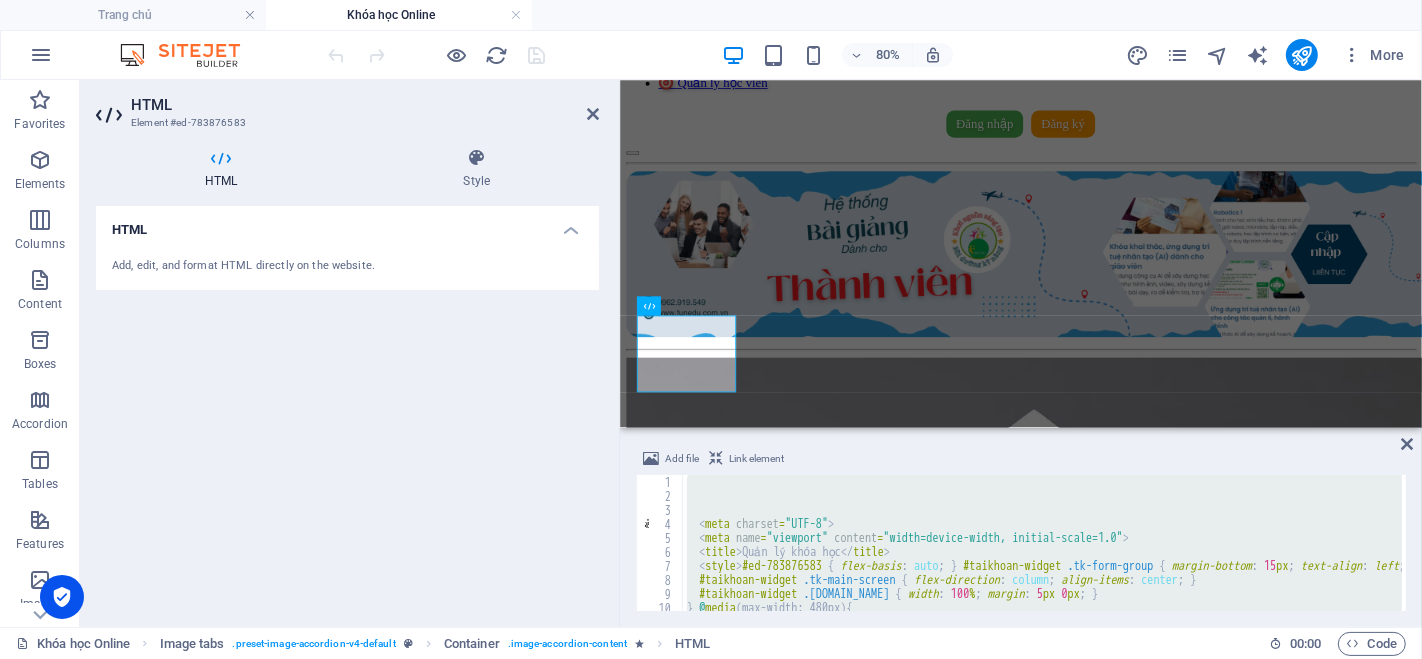 type on "</html>" 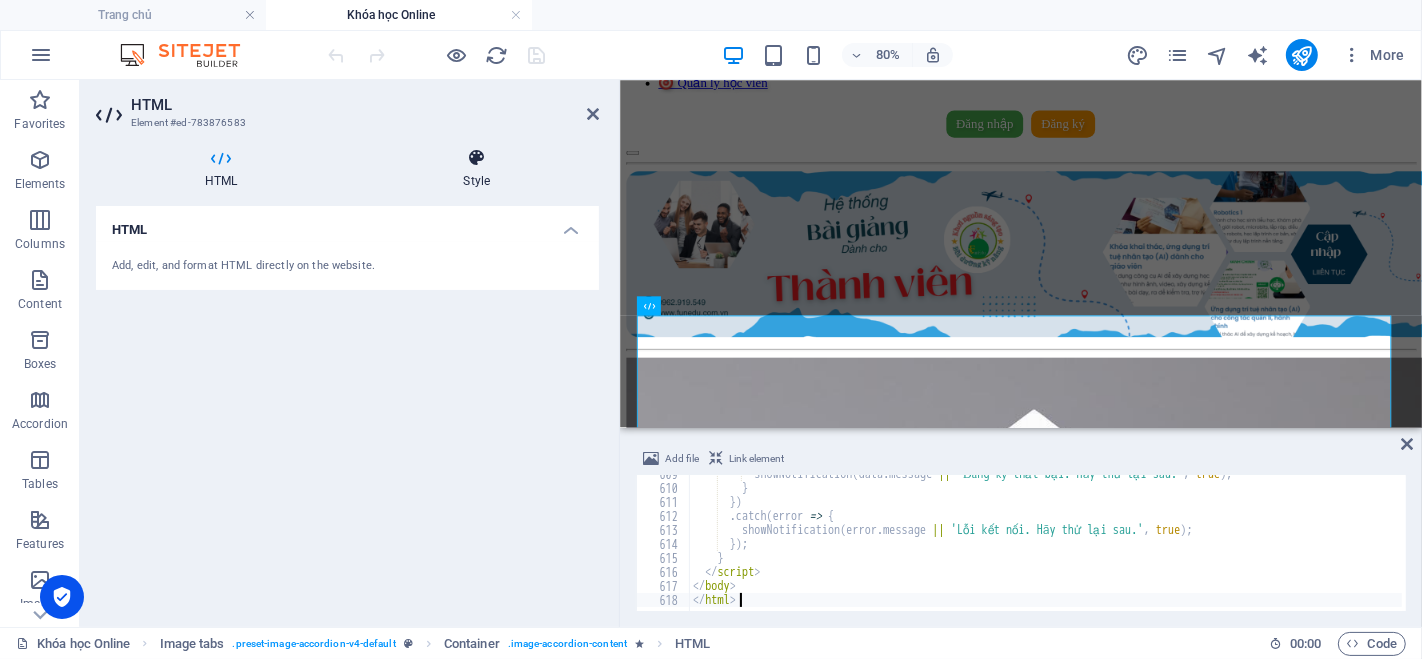 click at bounding box center (477, 158) 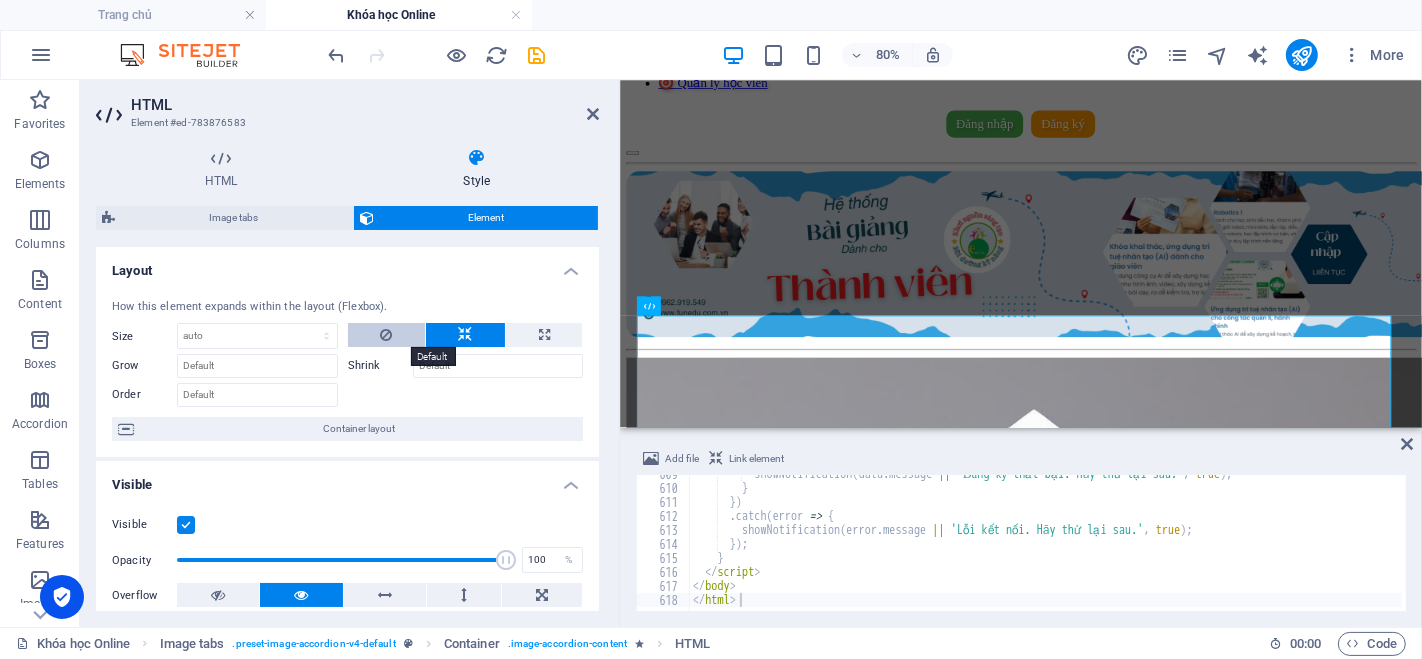 click at bounding box center (386, 335) 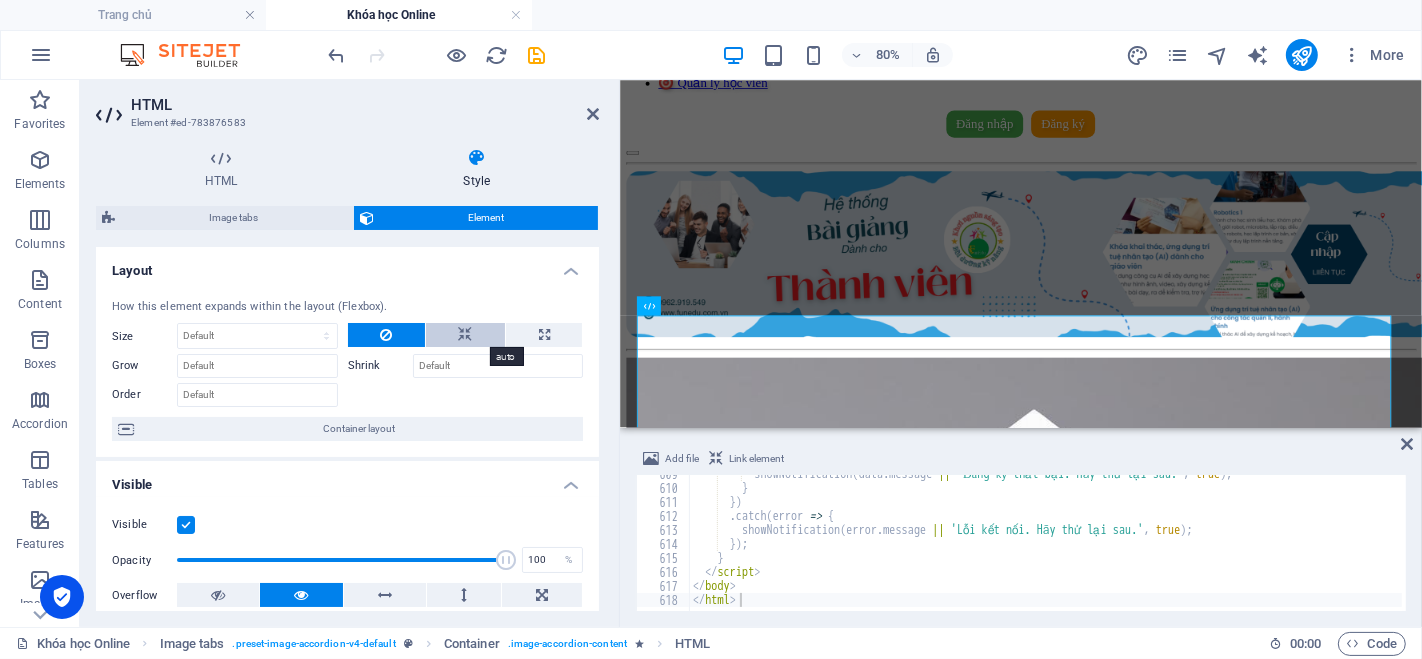 click at bounding box center (465, 335) 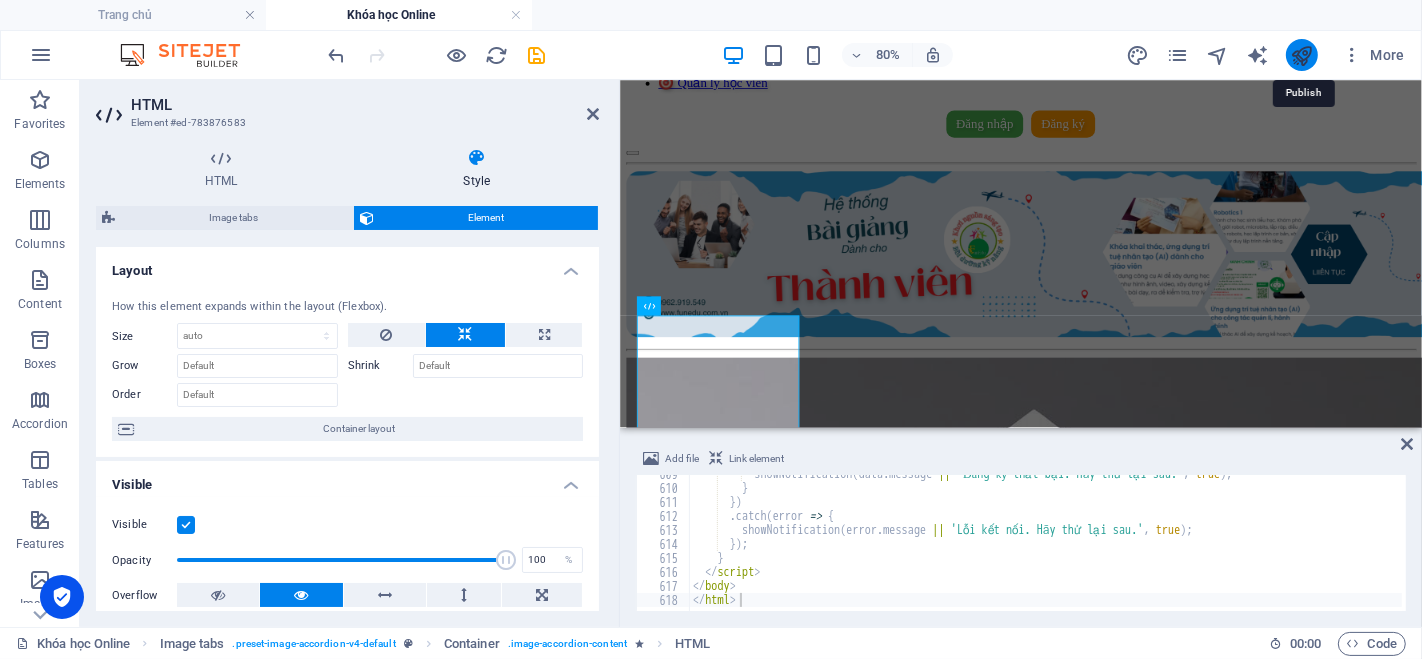 click at bounding box center (1301, 55) 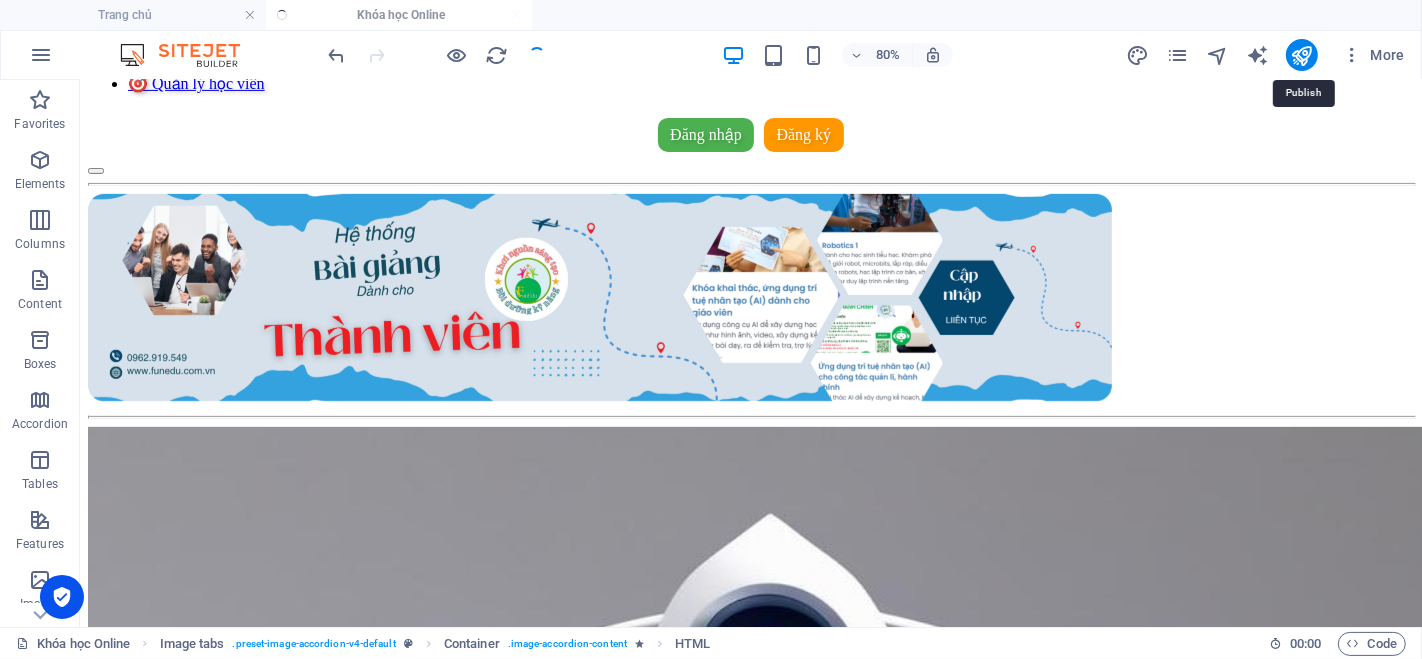 scroll, scrollTop: 621, scrollLeft: 0, axis: vertical 